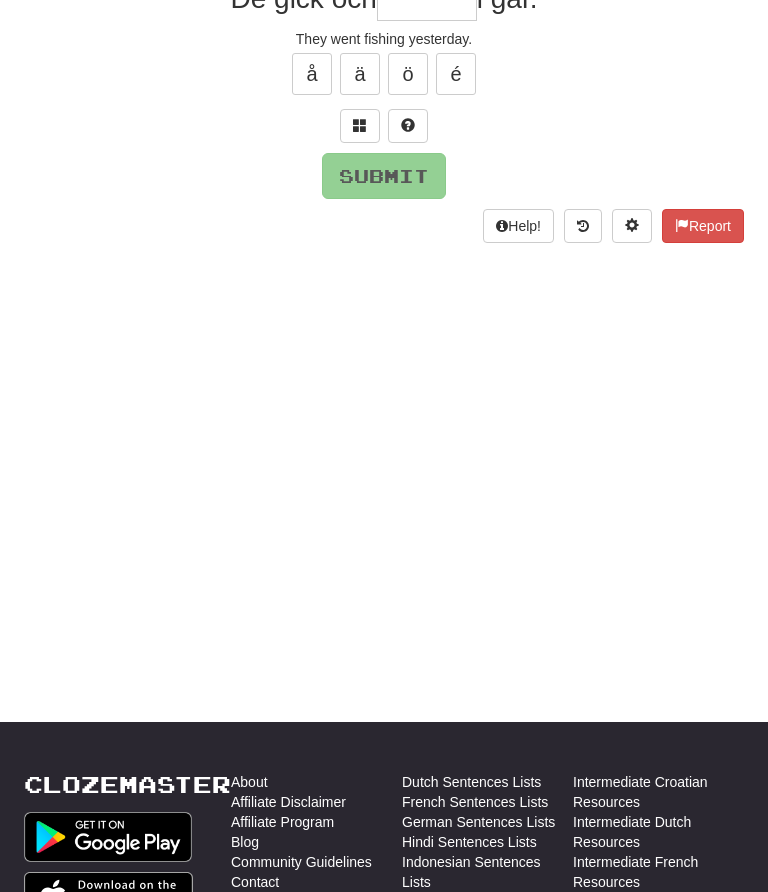 scroll, scrollTop: 0, scrollLeft: 0, axis: both 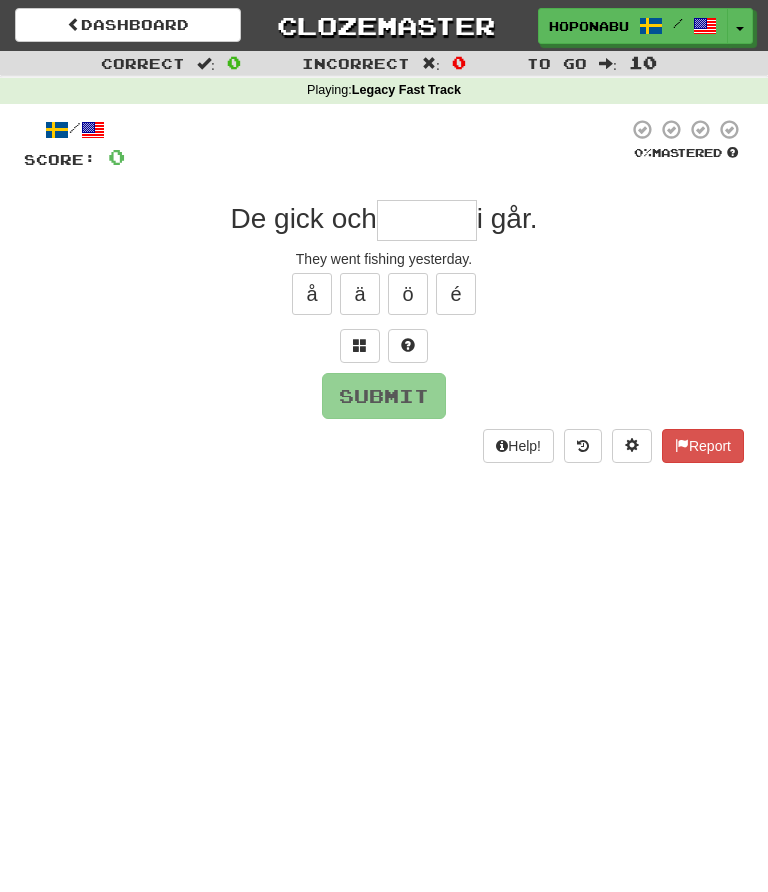 click at bounding box center [427, 220] 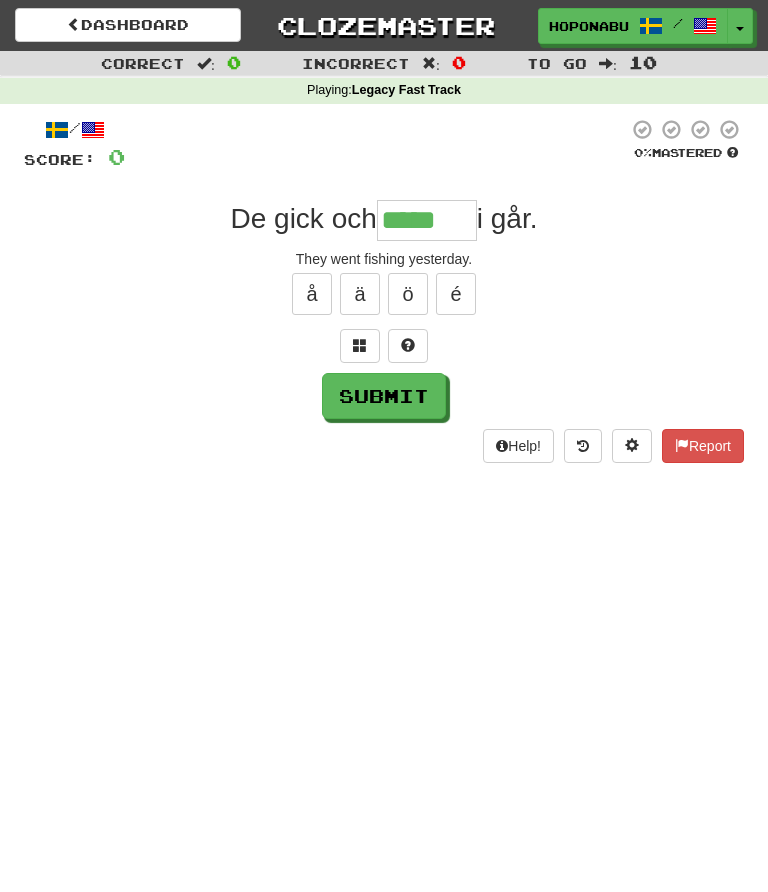 click at bounding box center [360, 345] 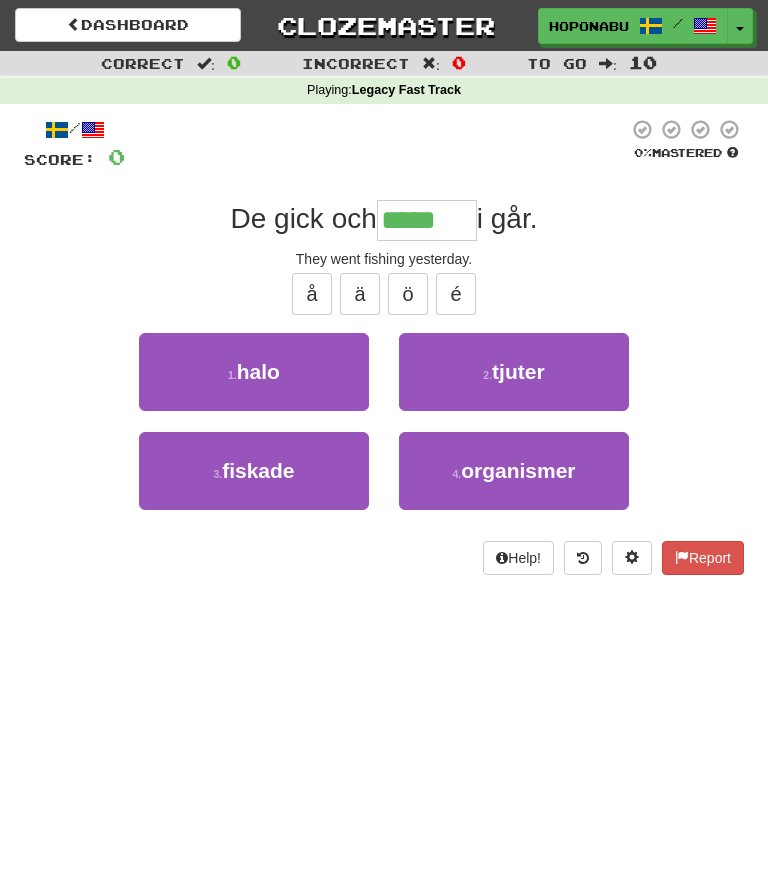 click on "fiskade" at bounding box center (258, 470) 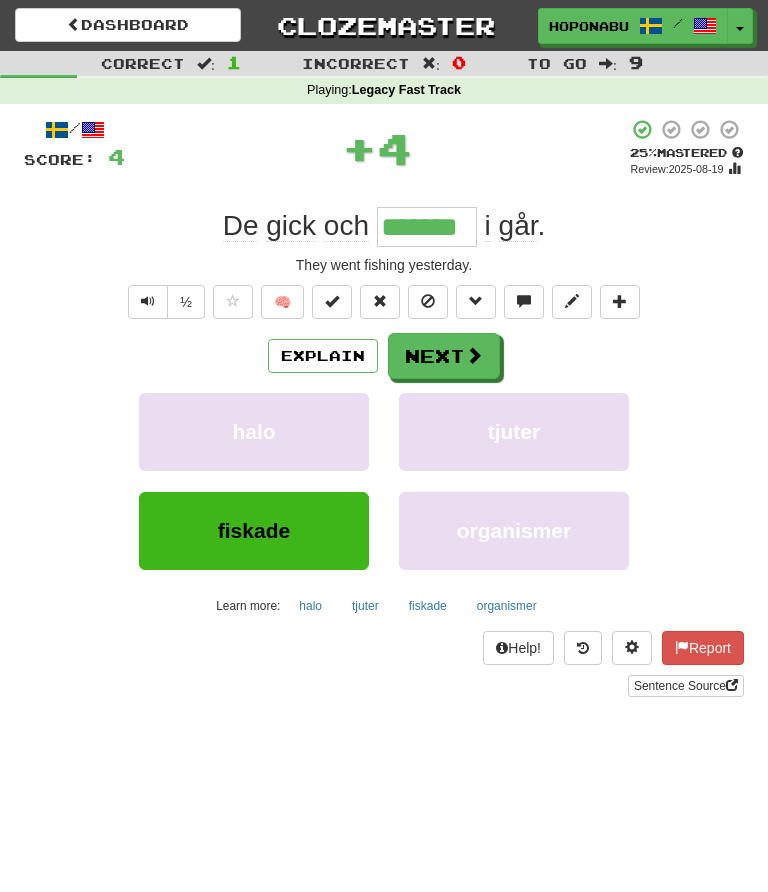 click at bounding box center [474, 355] 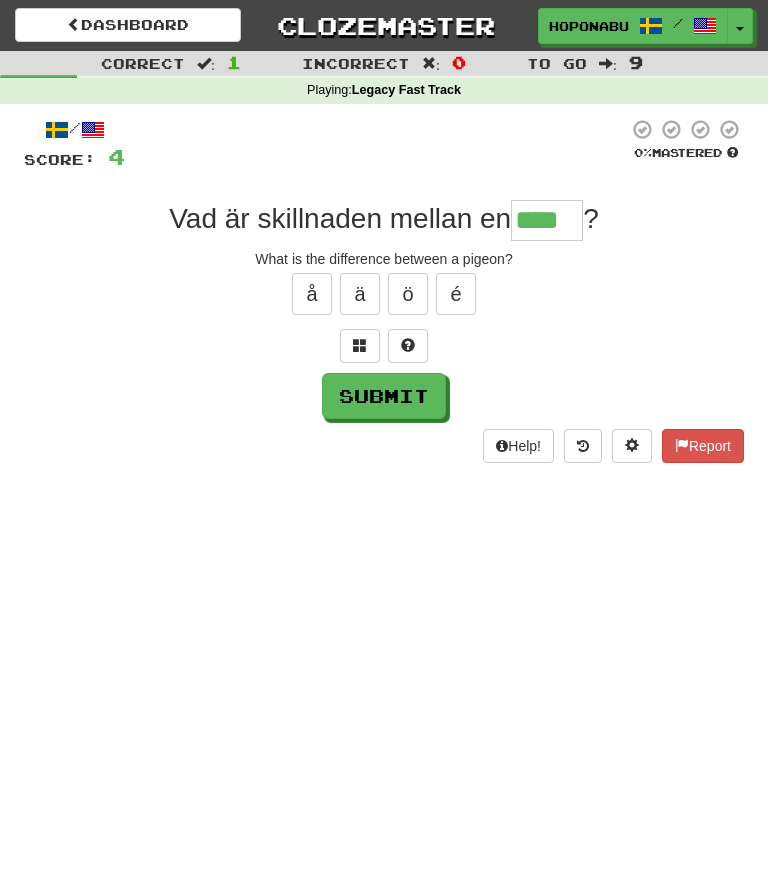 type on "****" 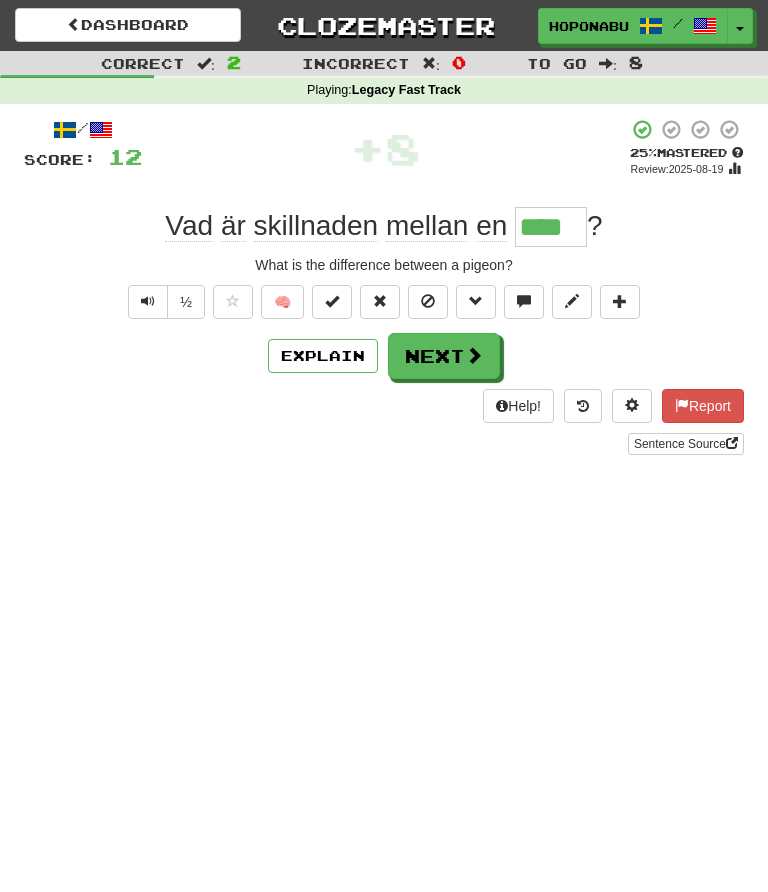 click on "Next" at bounding box center [444, 356] 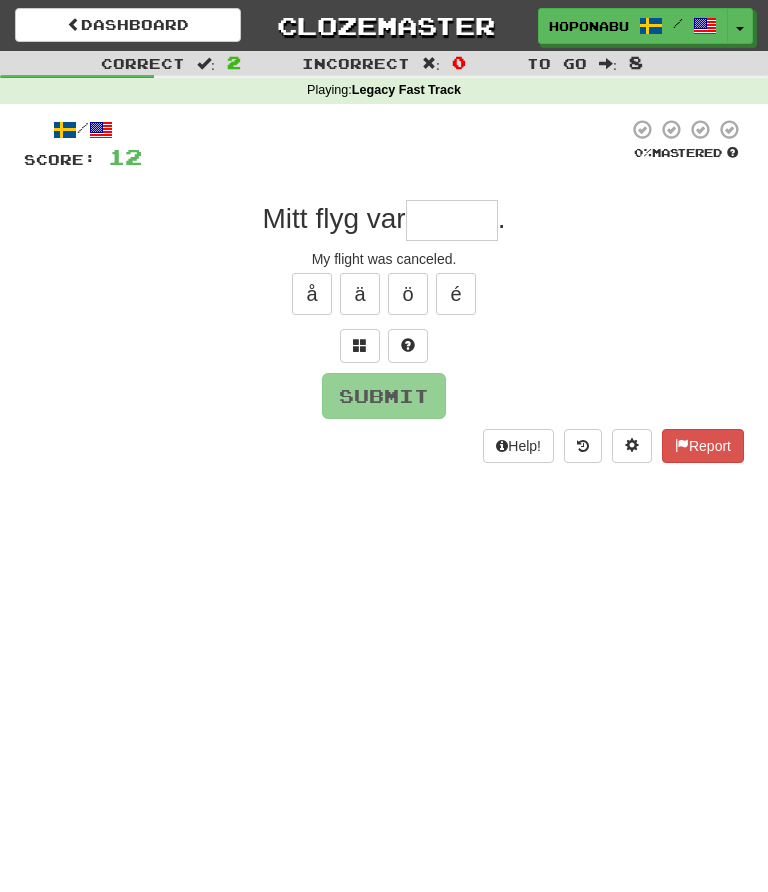 click at bounding box center [360, 346] 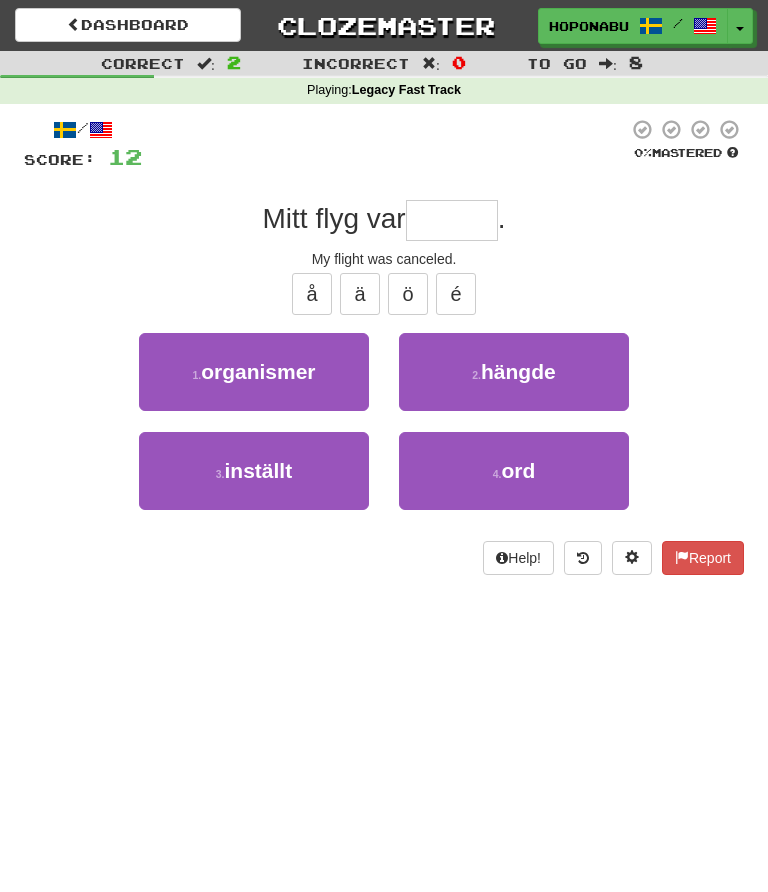 click on "3 .  inställt" at bounding box center [254, 471] 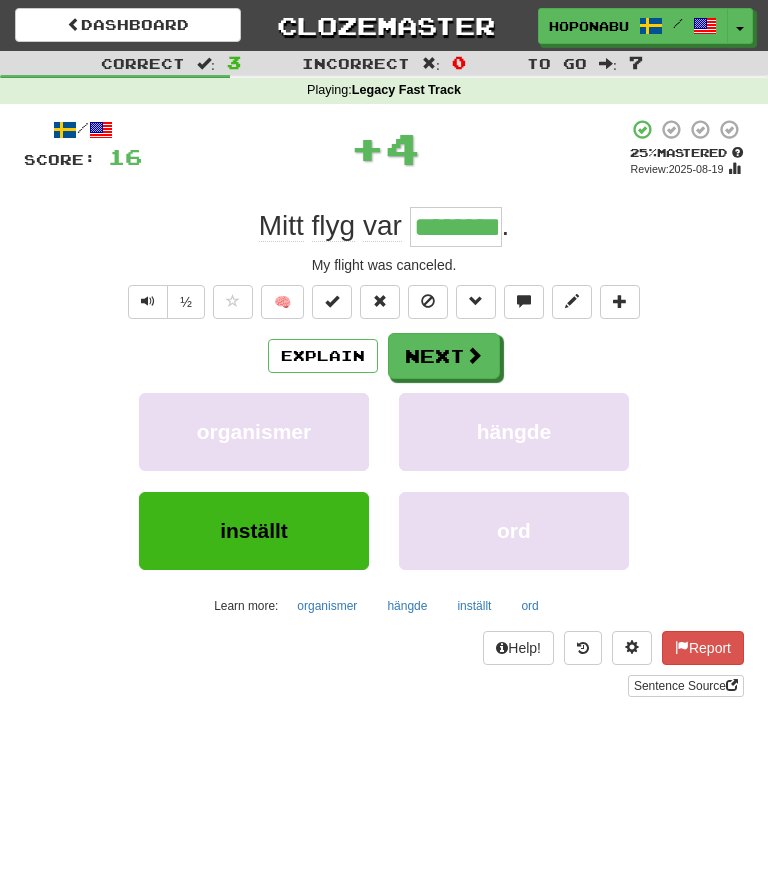 click at bounding box center [474, 355] 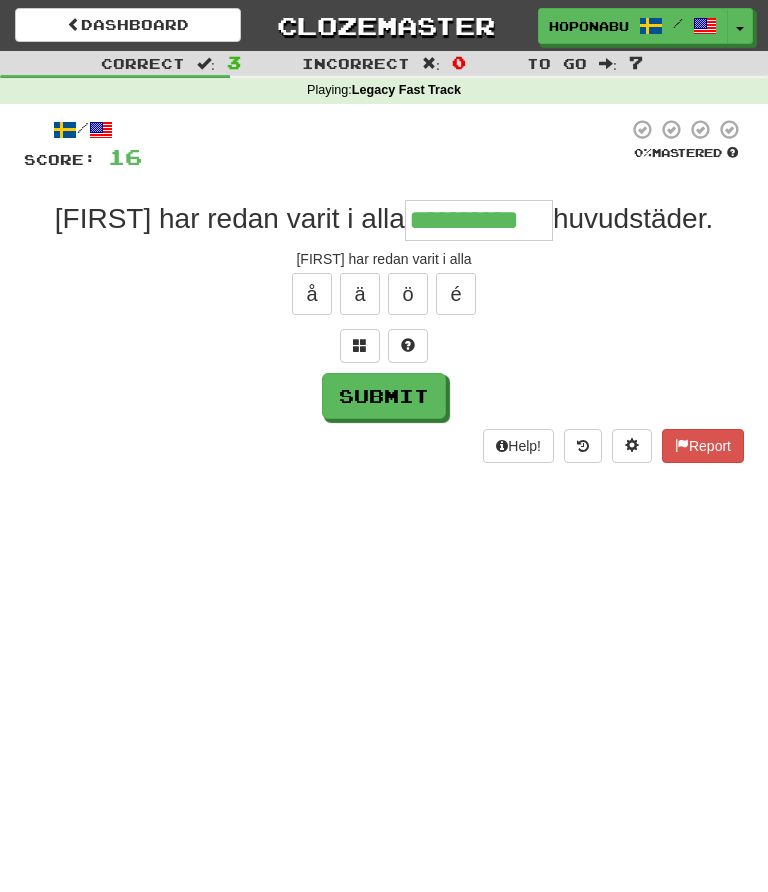type on "**********" 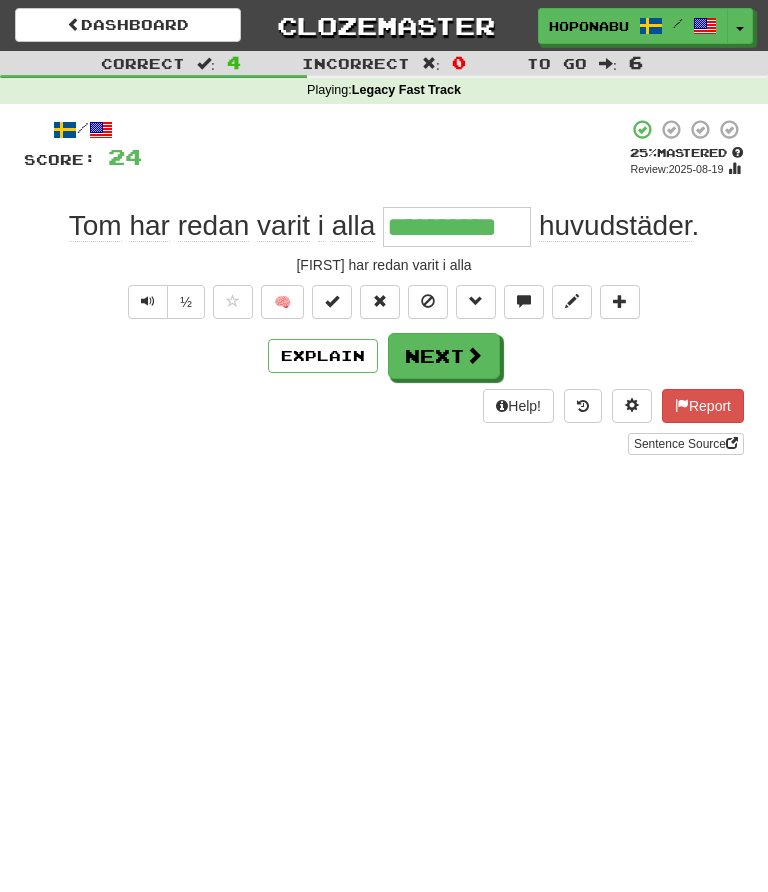 click at bounding box center [474, 355] 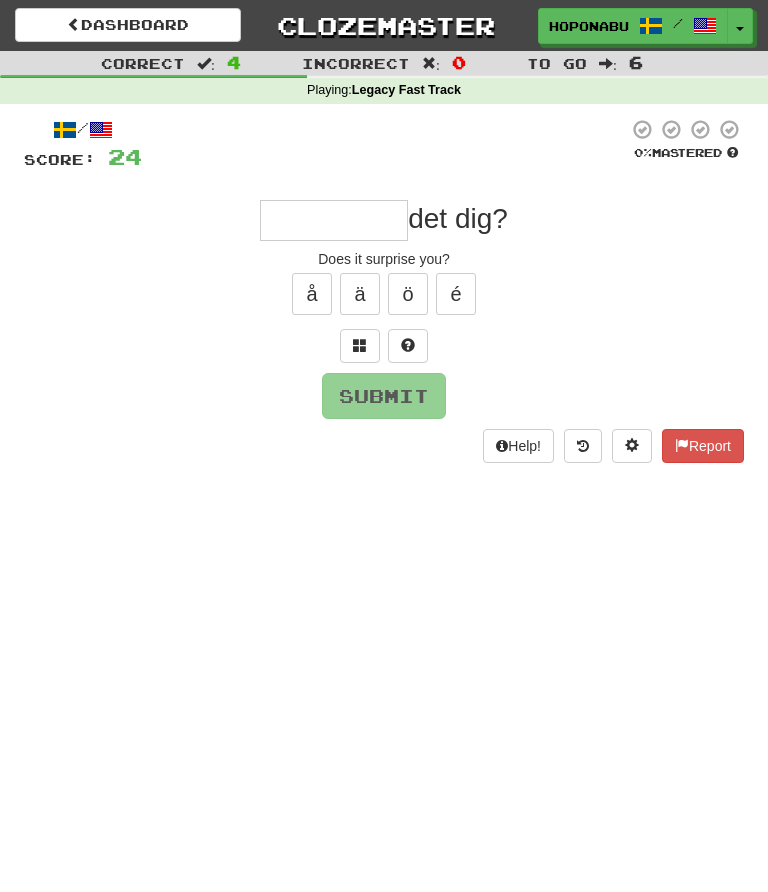 type on "*" 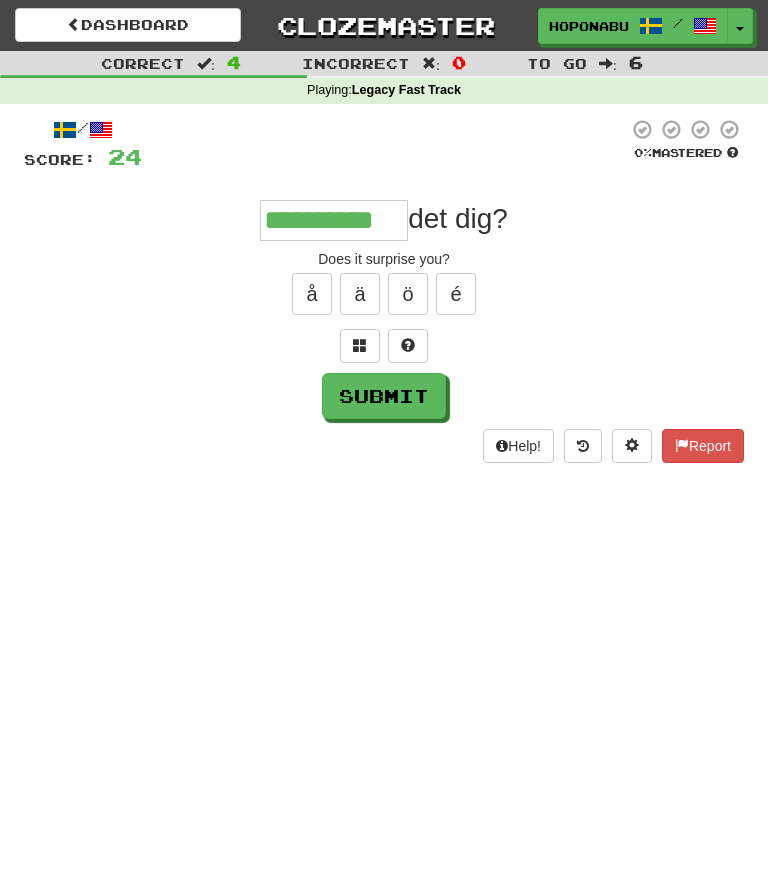 click on "Submit" at bounding box center [384, 396] 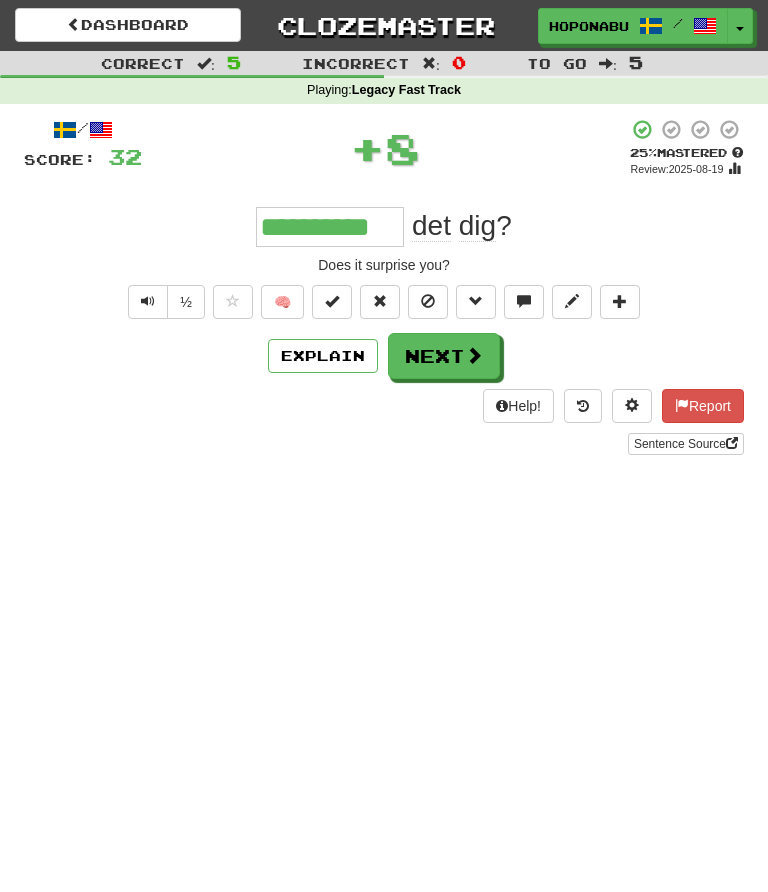 click on "🧠" at bounding box center (282, 302) 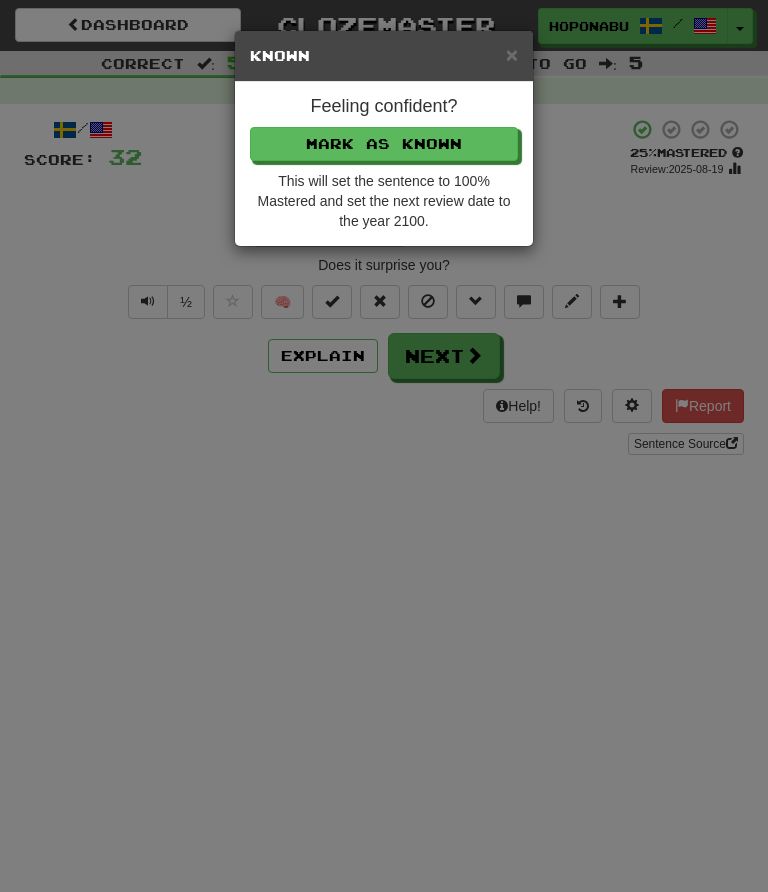 click on "Mark as Known" at bounding box center (384, 144) 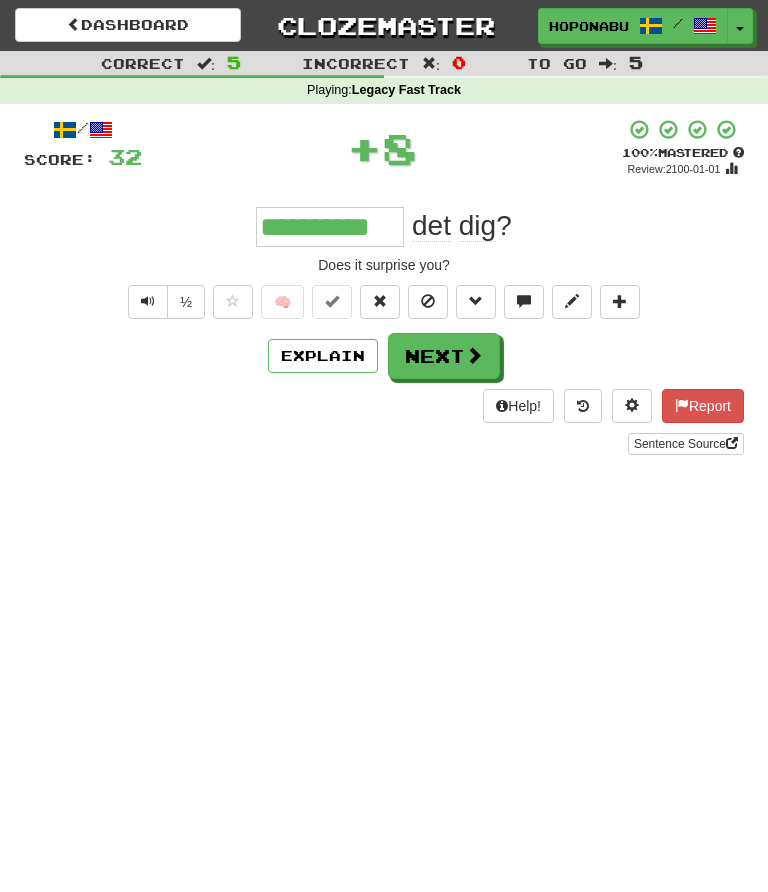 click on "Next" at bounding box center (444, 356) 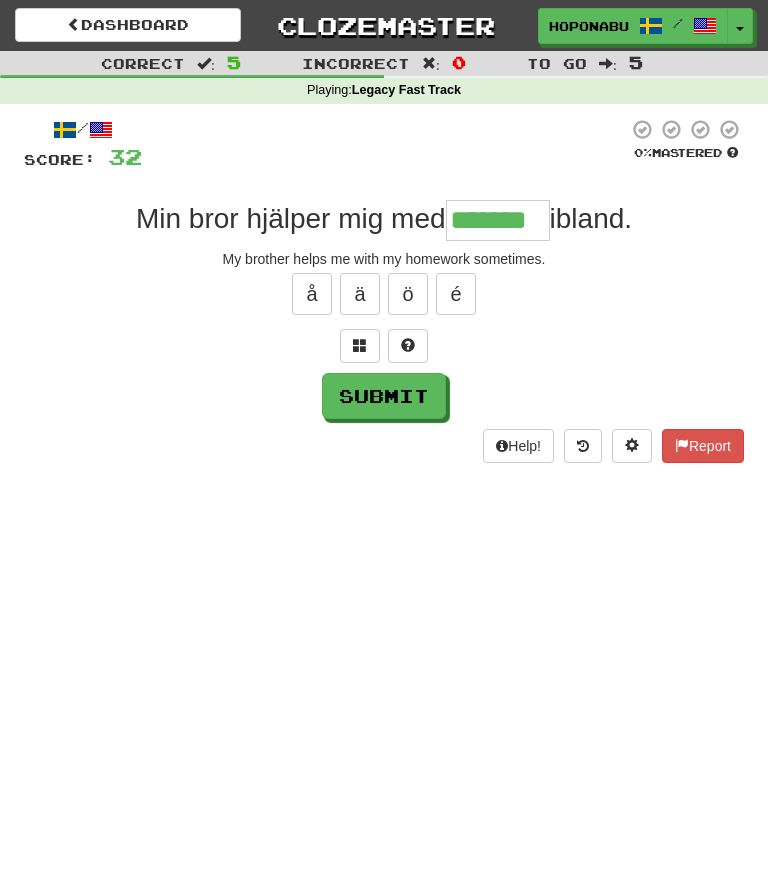 type on "*******" 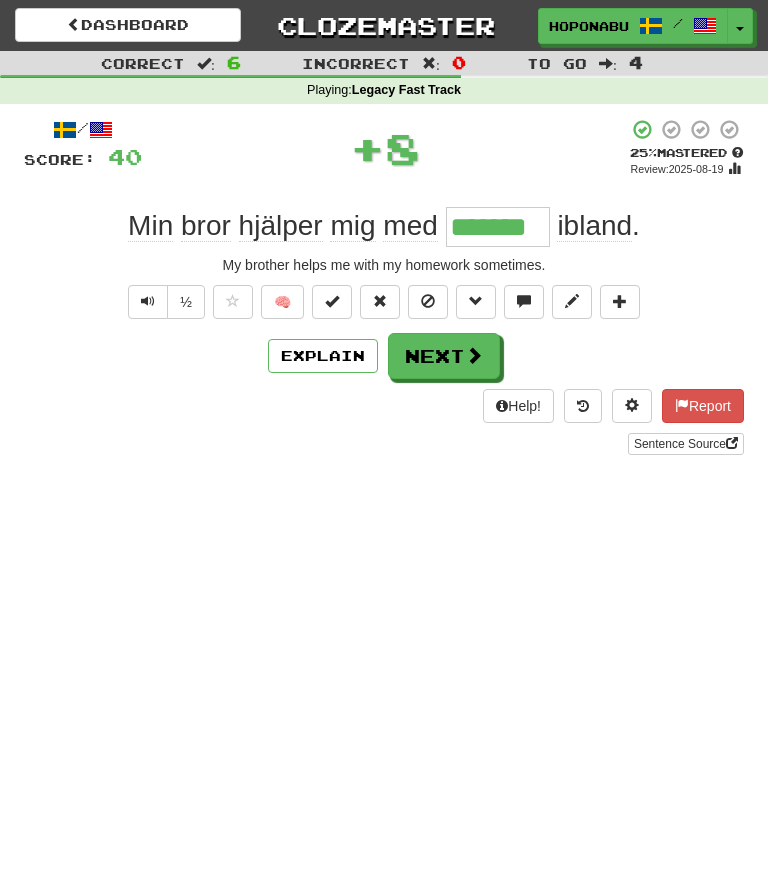 click on "🧠" at bounding box center (282, 302) 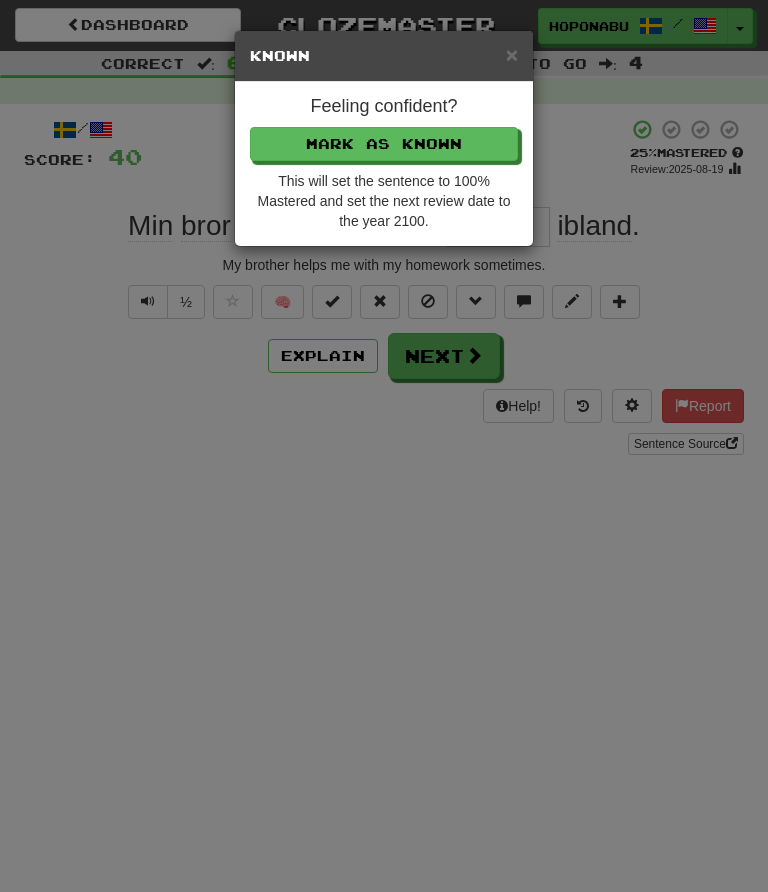 click on "Mark as Known" at bounding box center (384, 144) 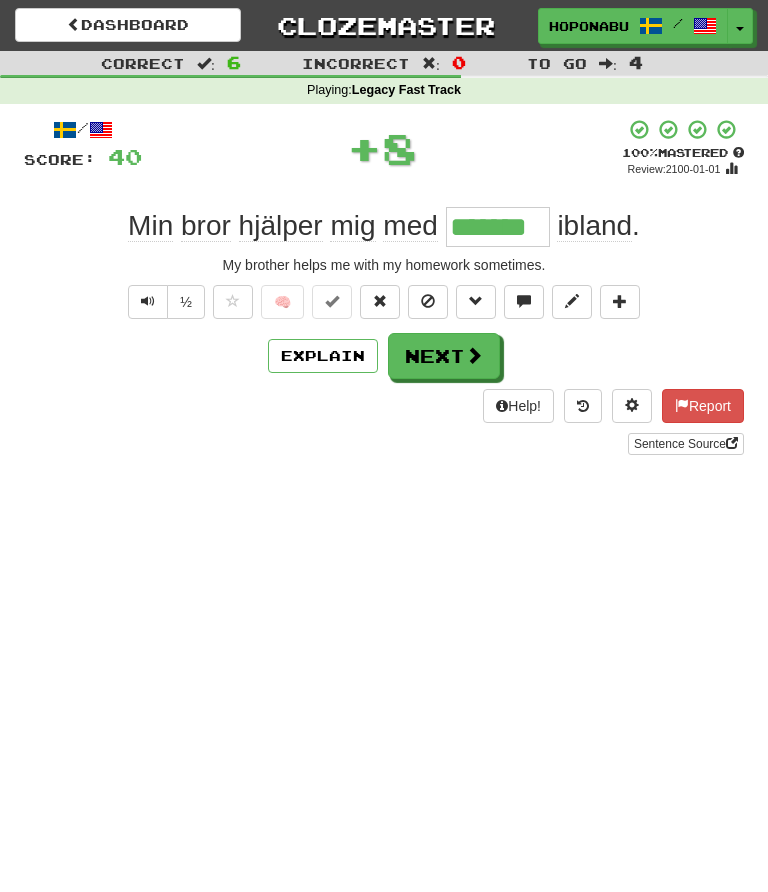 click on "Next" at bounding box center (444, 356) 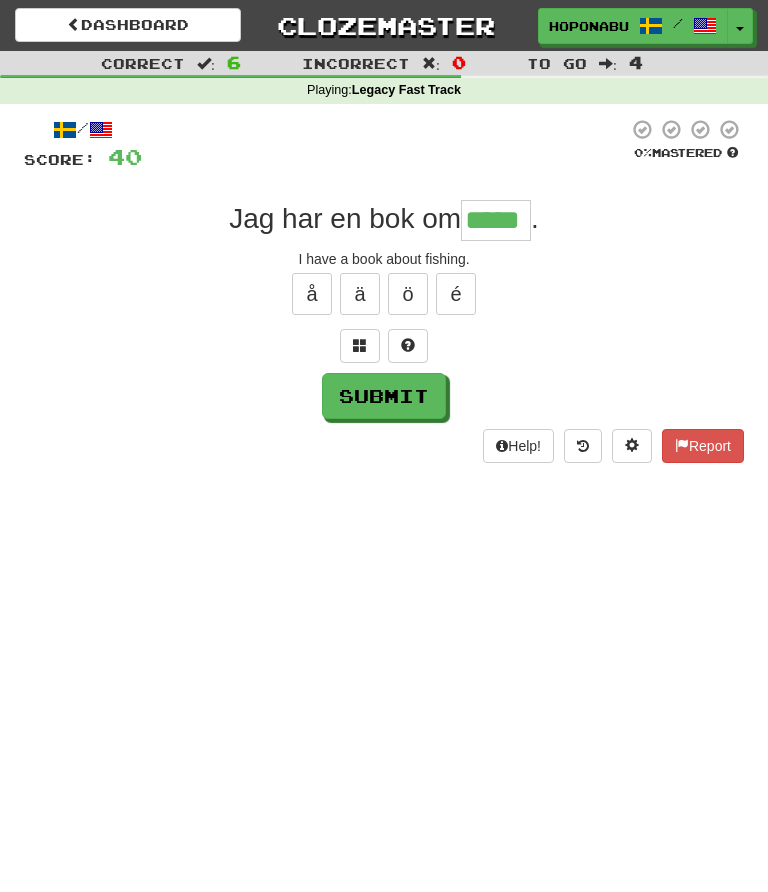 type on "*****" 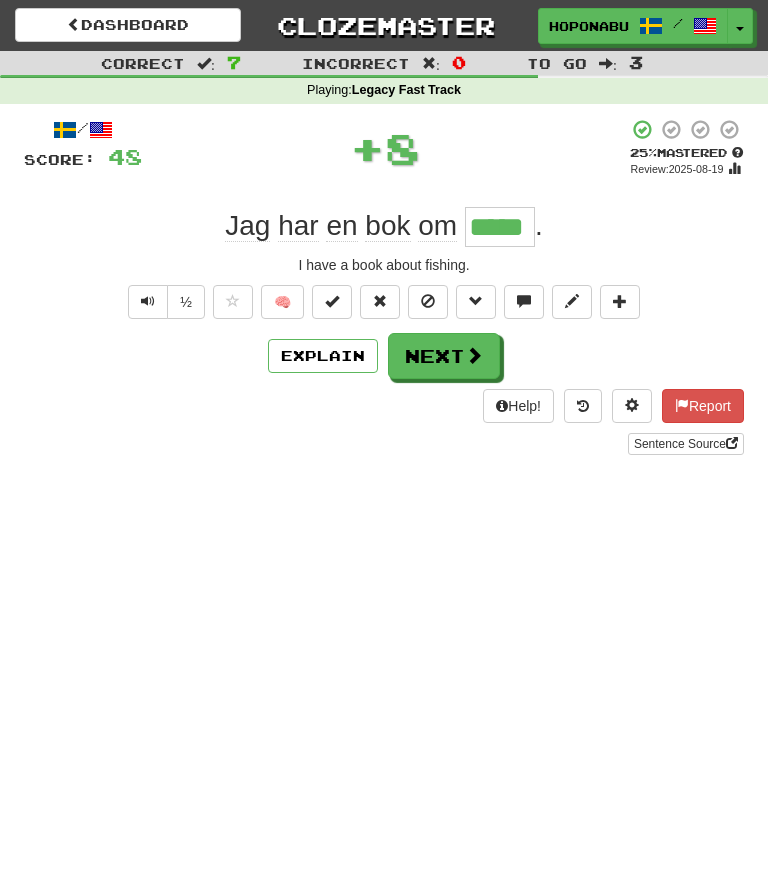 click at bounding box center (474, 355) 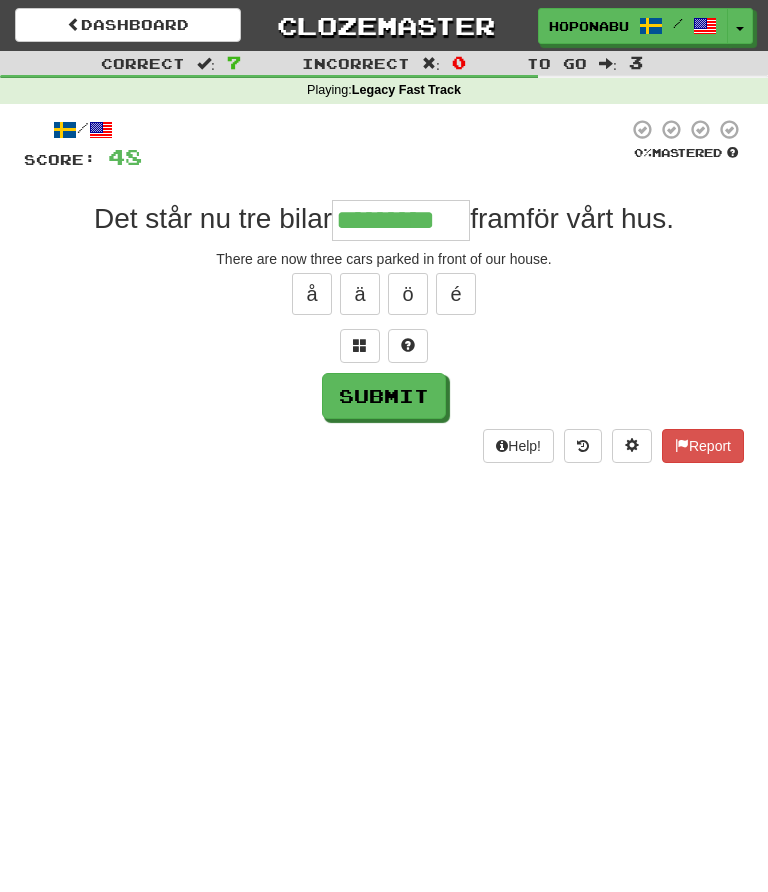 type on "*********" 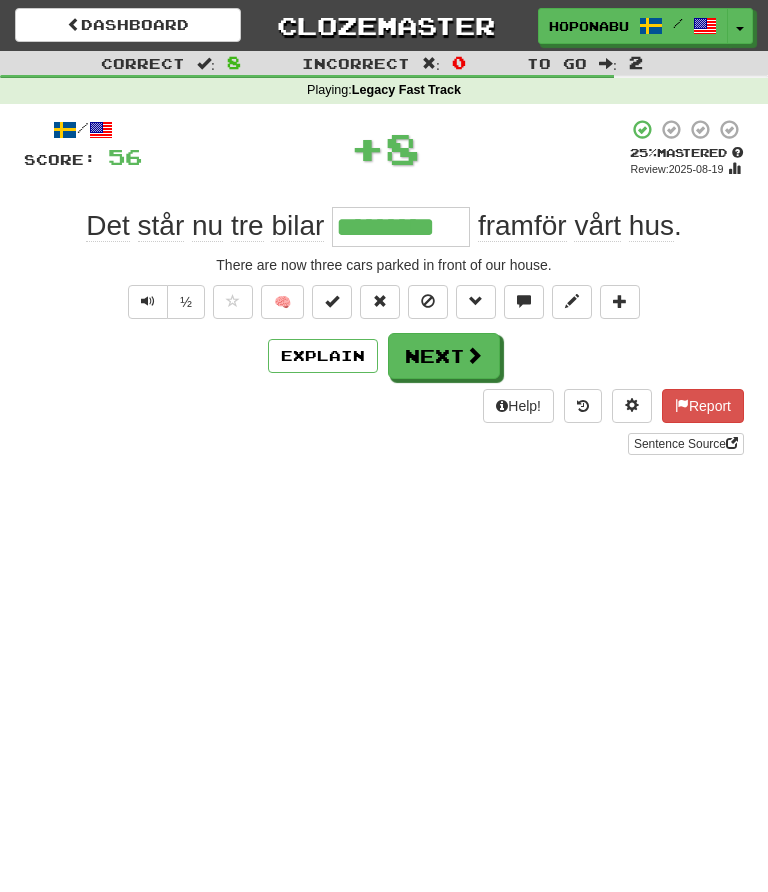 click at bounding box center (474, 355) 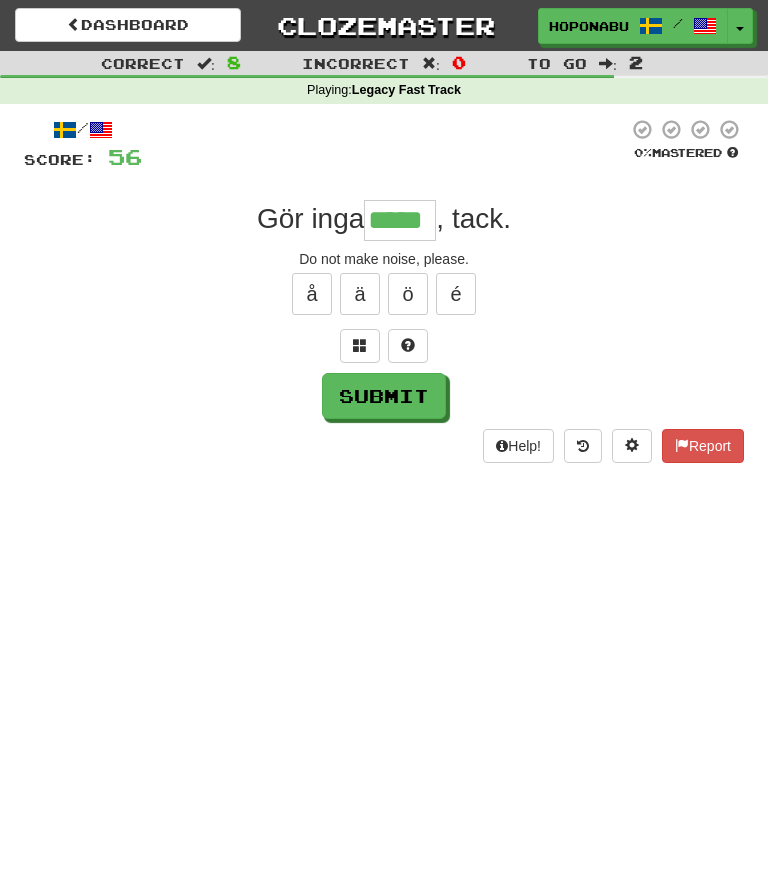 type on "*****" 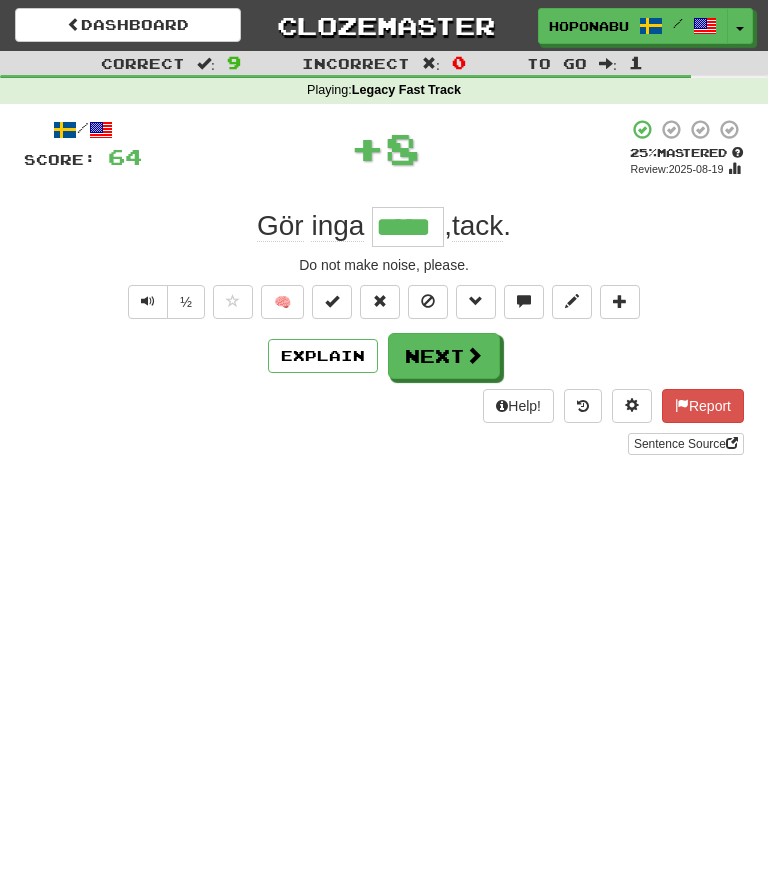 click on "Next" at bounding box center (444, 356) 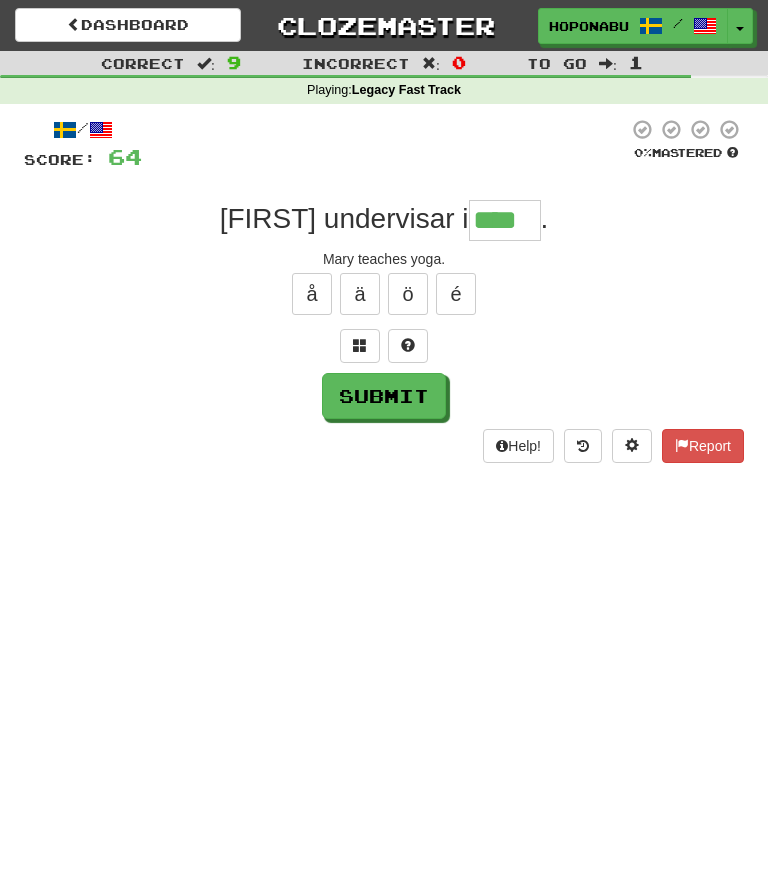 type on "****" 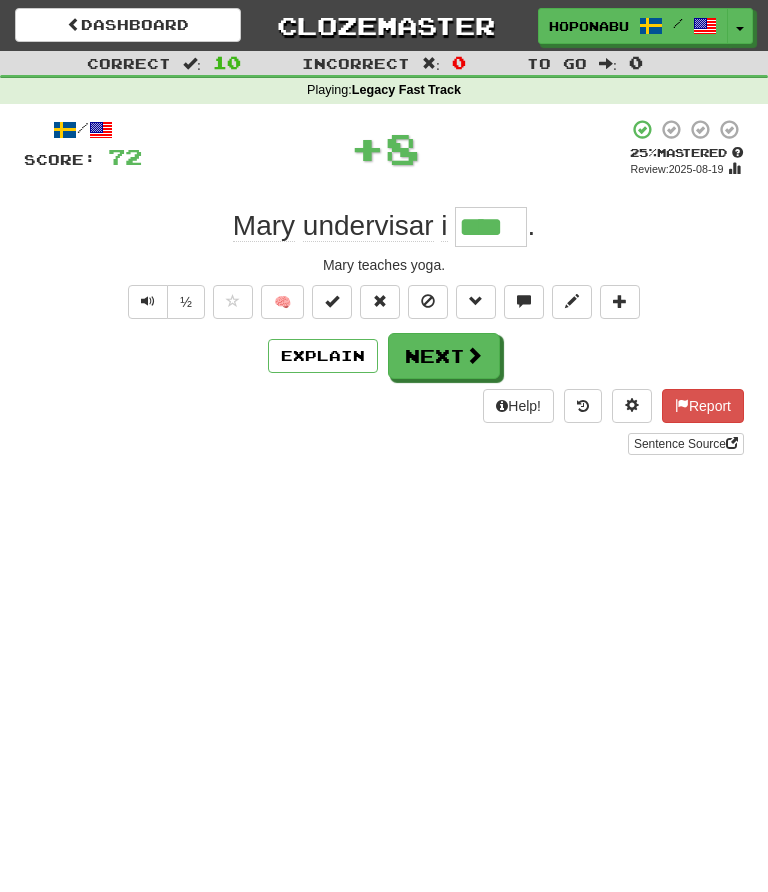 click on "Next" at bounding box center (444, 356) 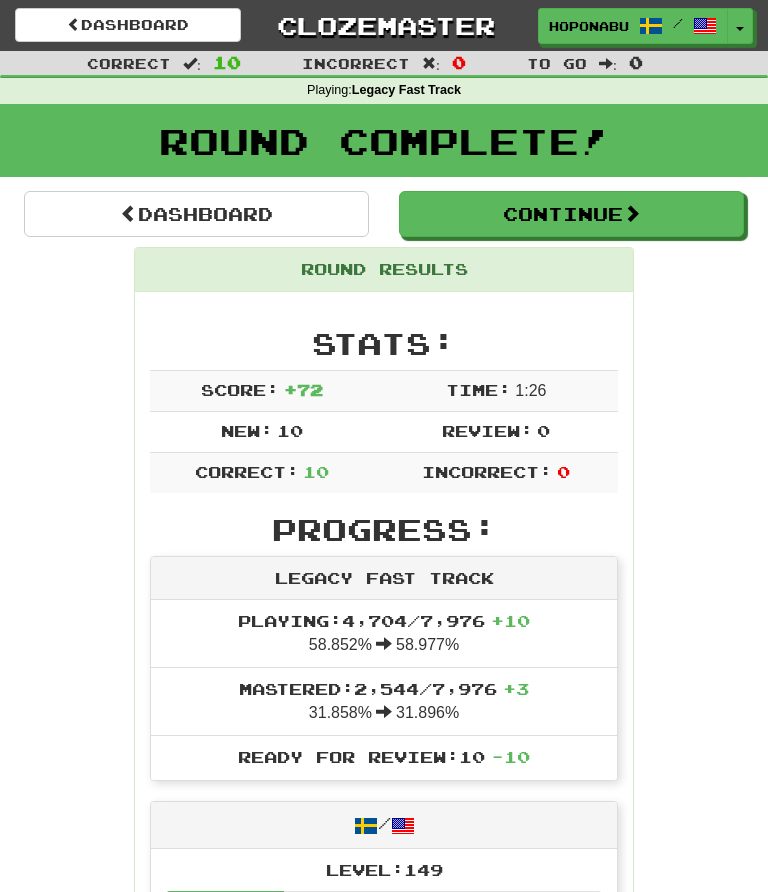 click on "Continue" at bounding box center (571, 214) 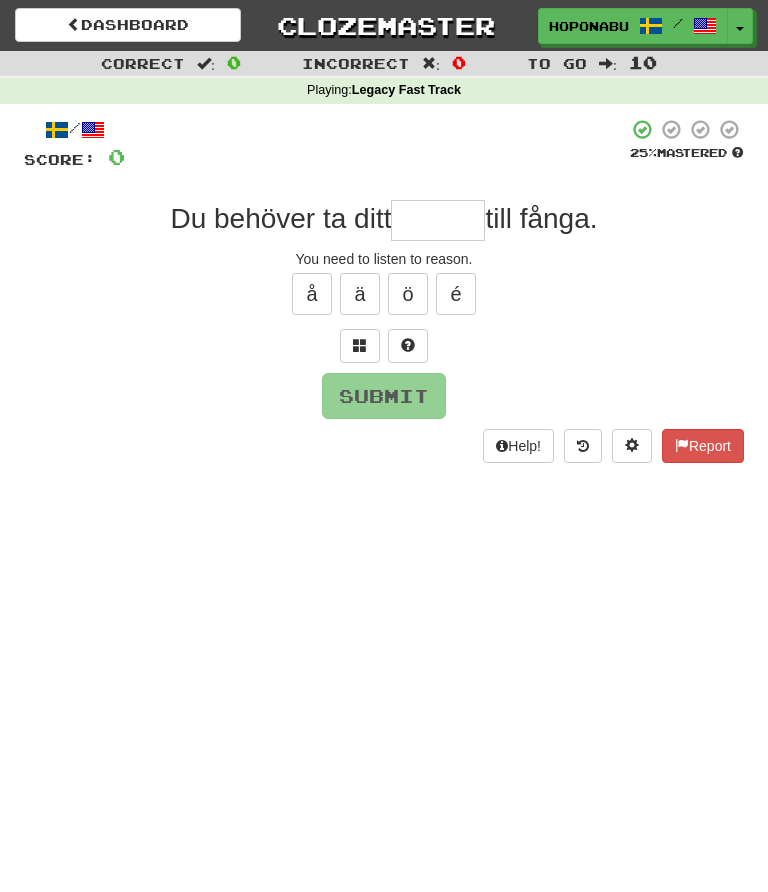 click at bounding box center [438, 220] 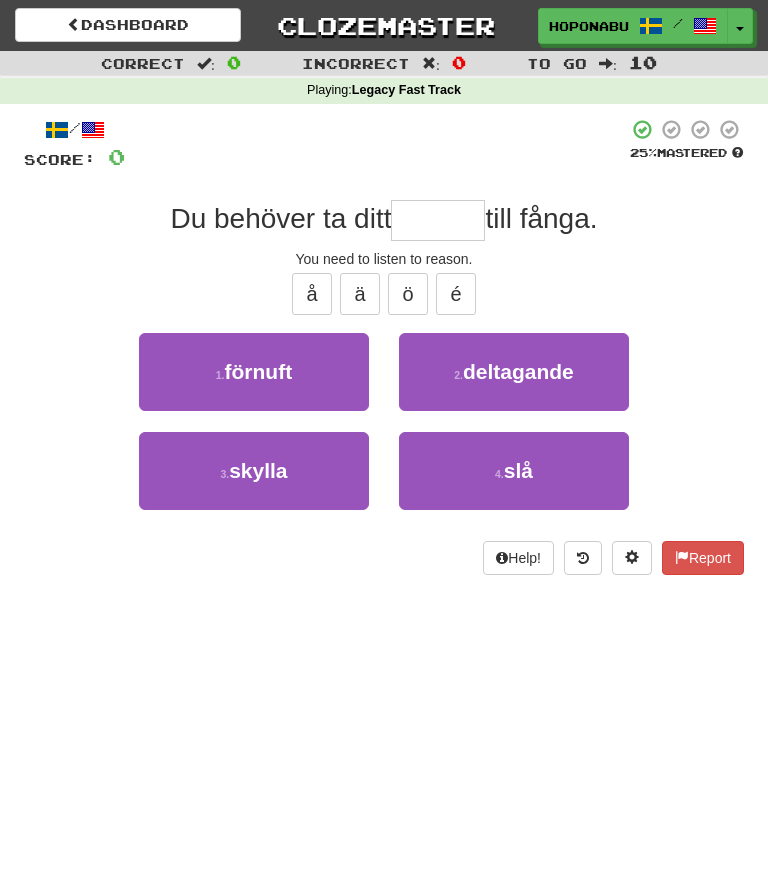 click on "förnuft" at bounding box center (259, 371) 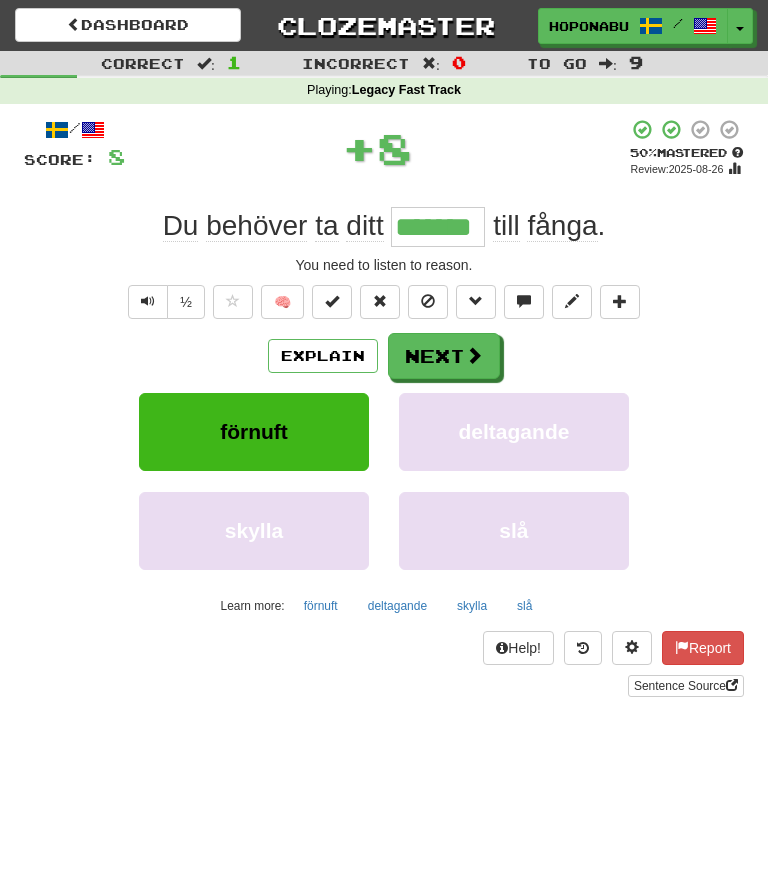 click on "Explain" at bounding box center (323, 356) 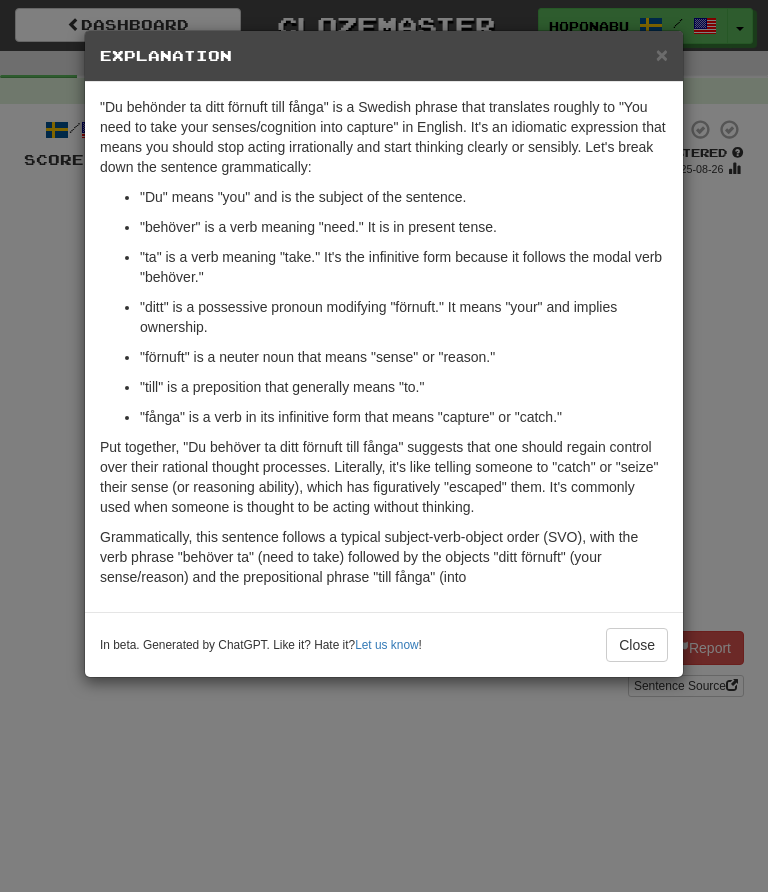 click on "Close" at bounding box center (637, 645) 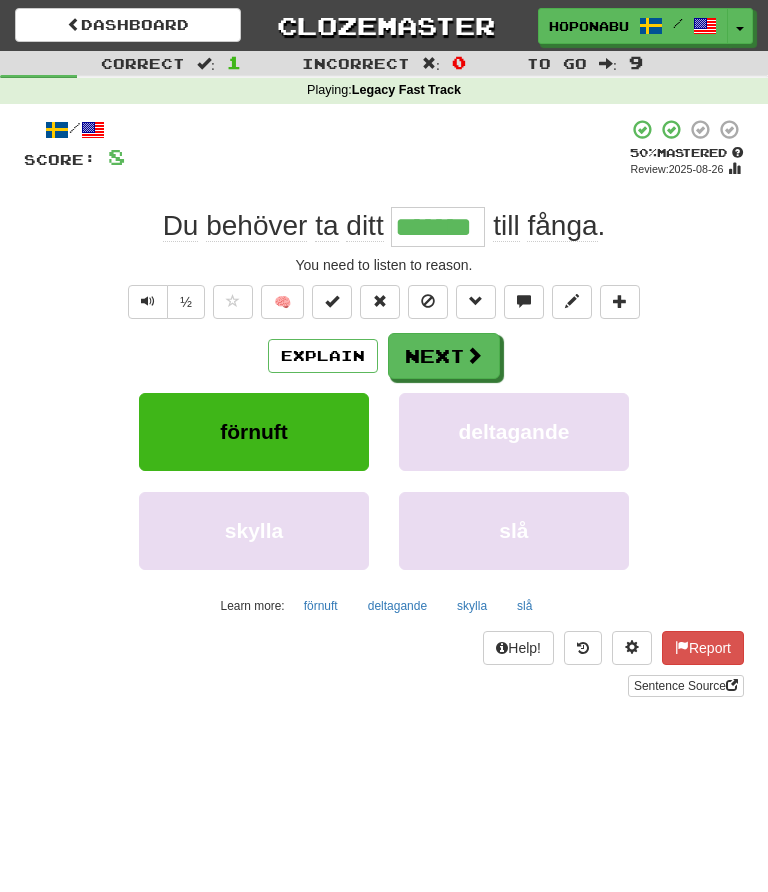 click on "Next" at bounding box center (444, 356) 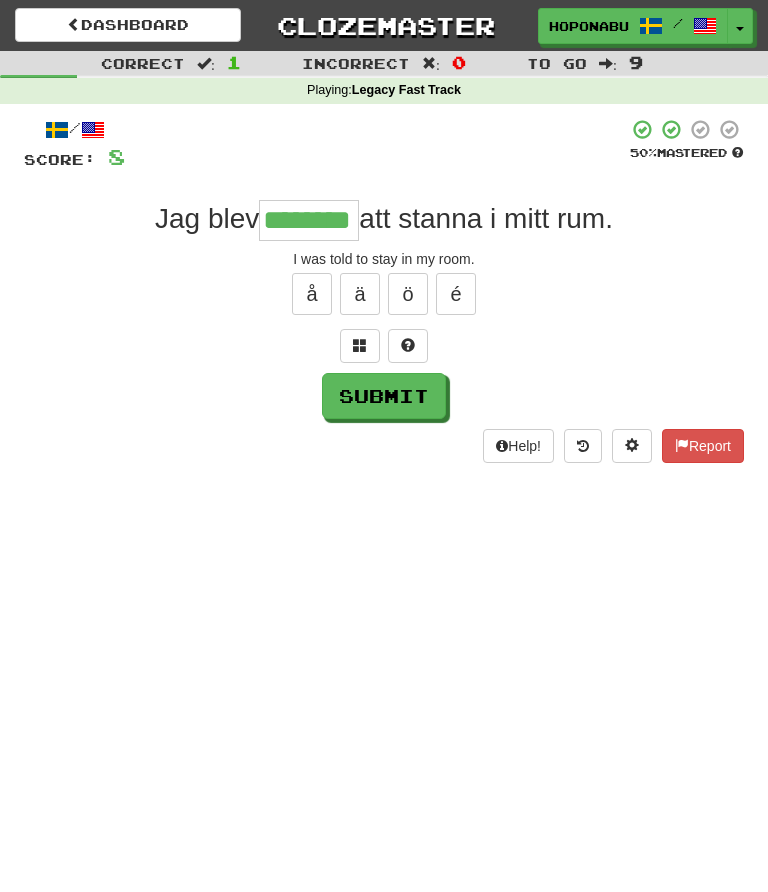 type on "********" 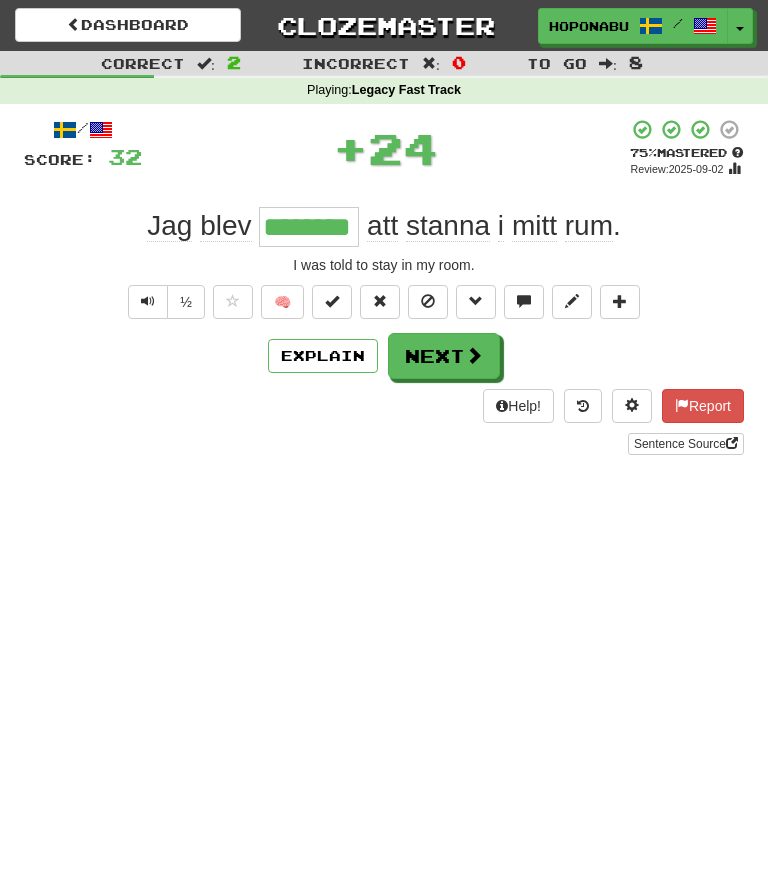 click at bounding box center [474, 355] 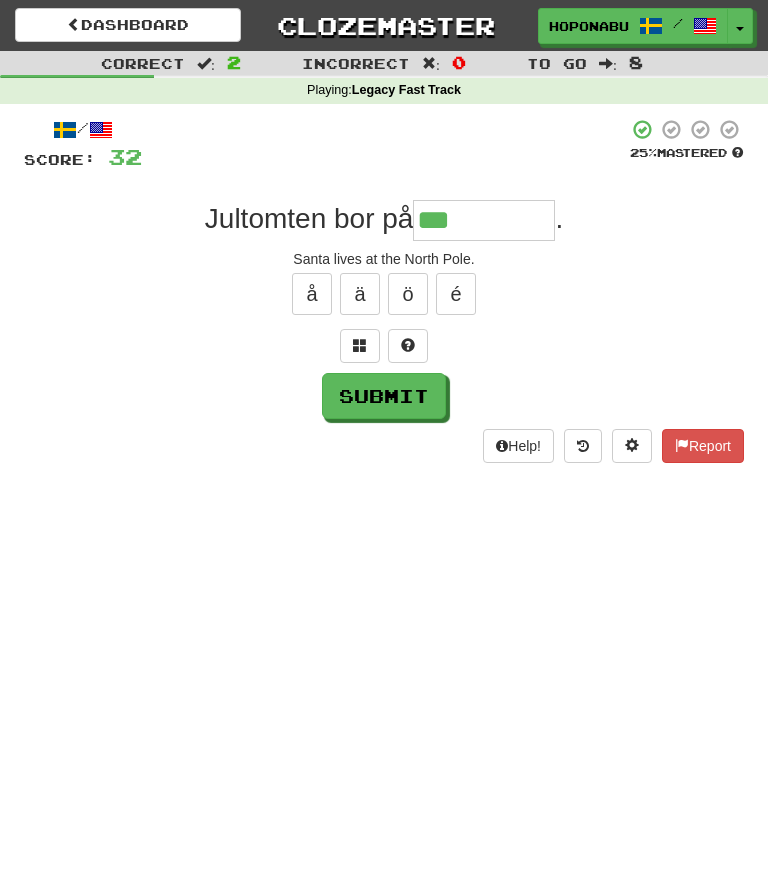 click at bounding box center (360, 345) 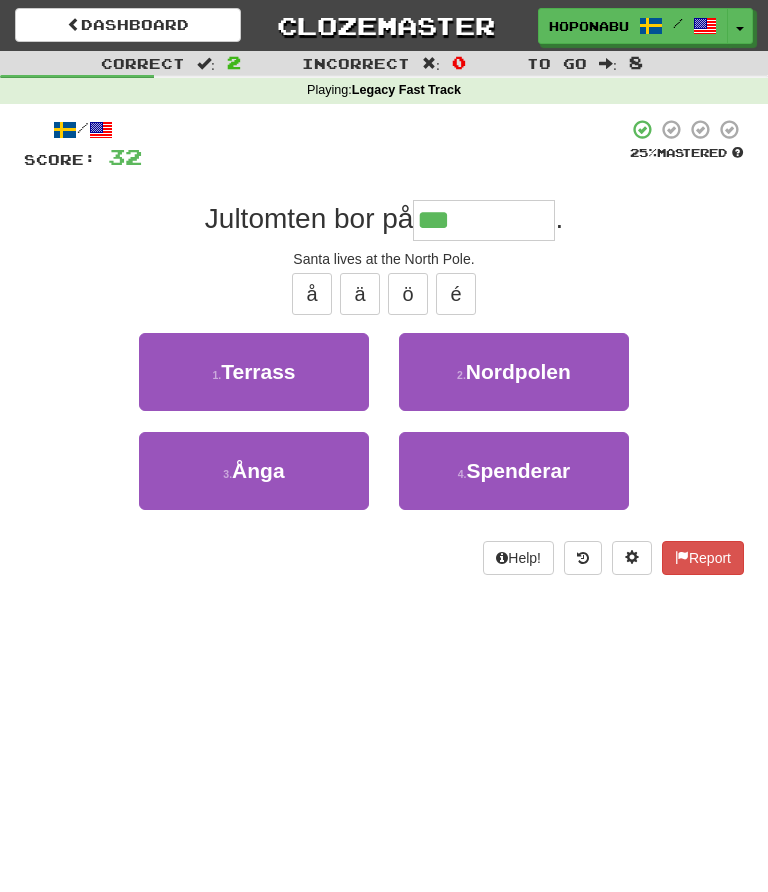click on "Nordpolen" at bounding box center [518, 371] 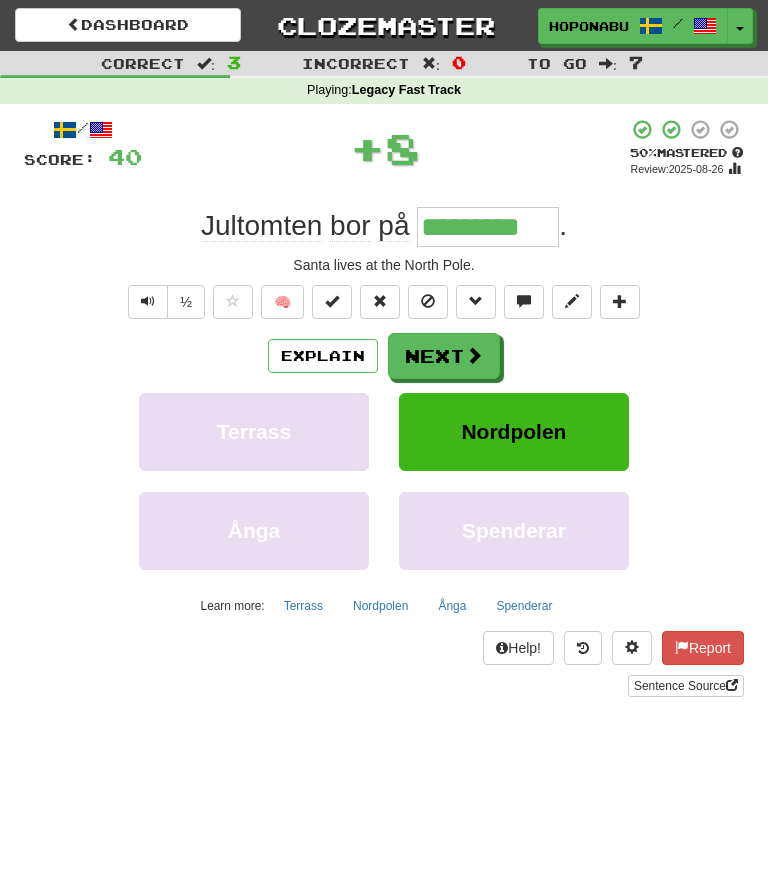 click on "Next" at bounding box center [444, 356] 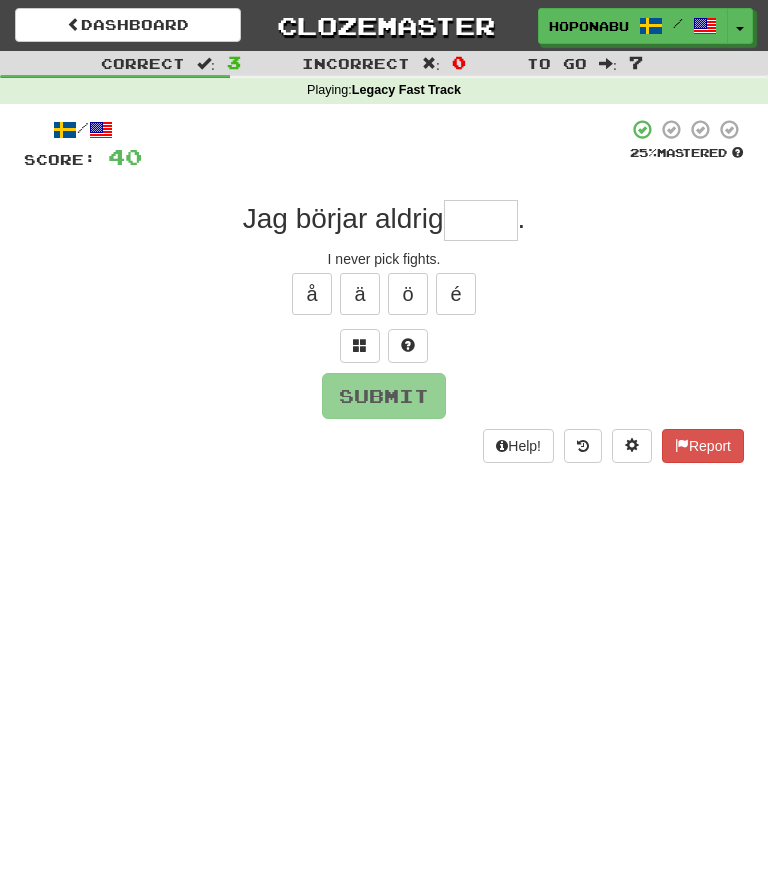 type on "*" 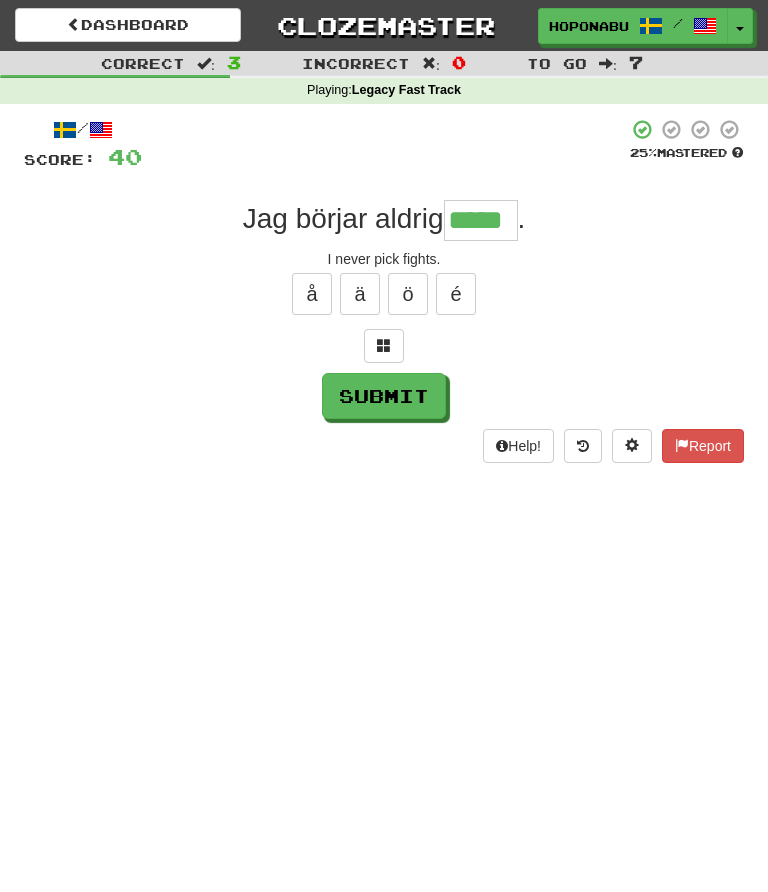 type on "*****" 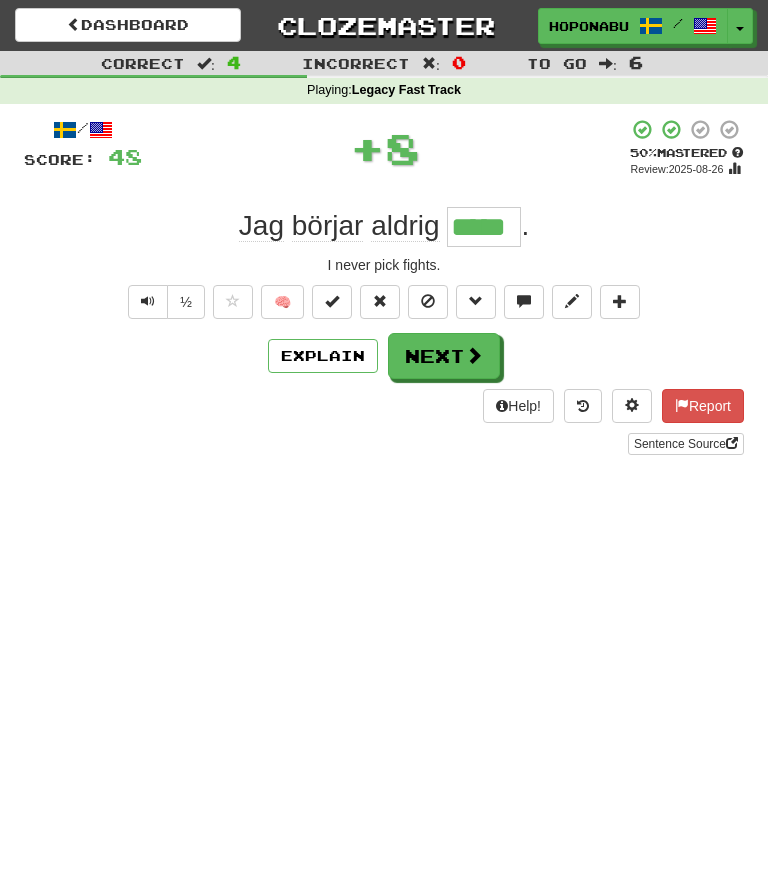 click on "Next" at bounding box center (444, 356) 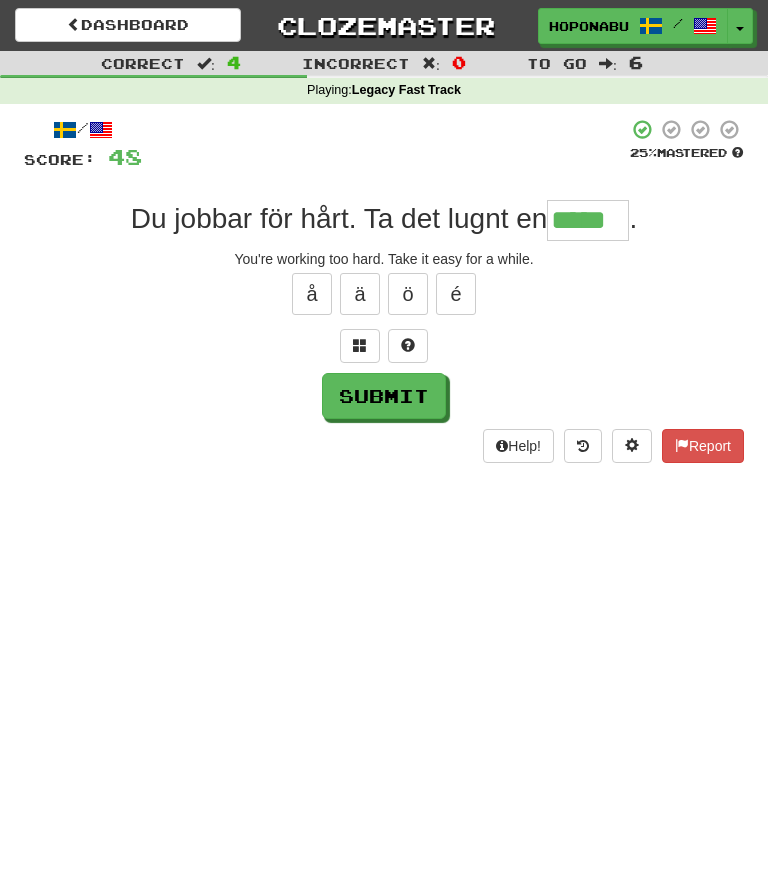 type on "*****" 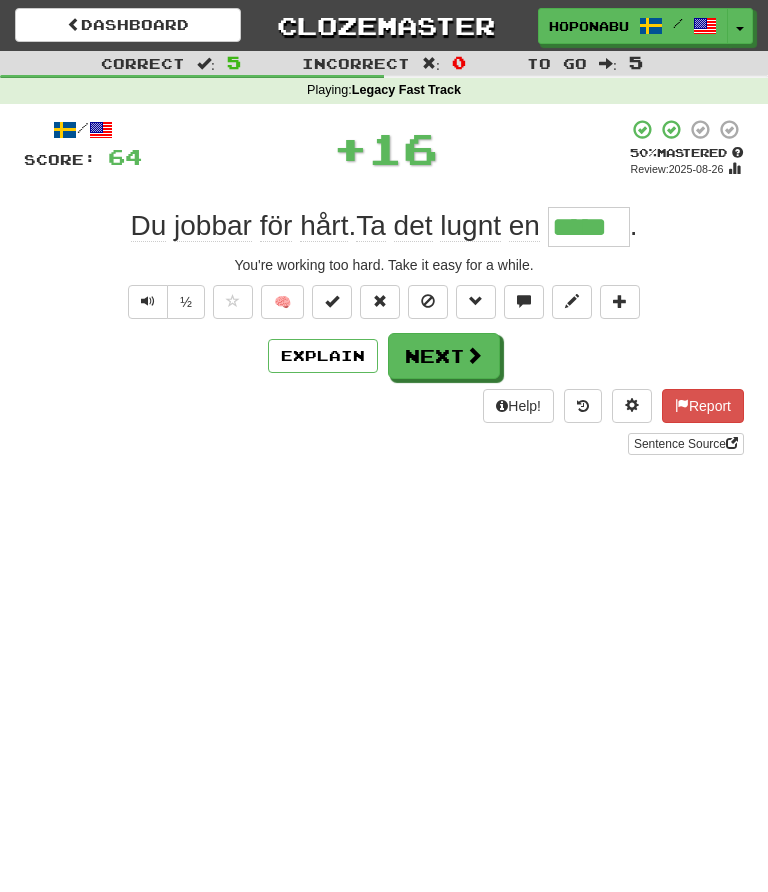 click on "Next" at bounding box center [444, 356] 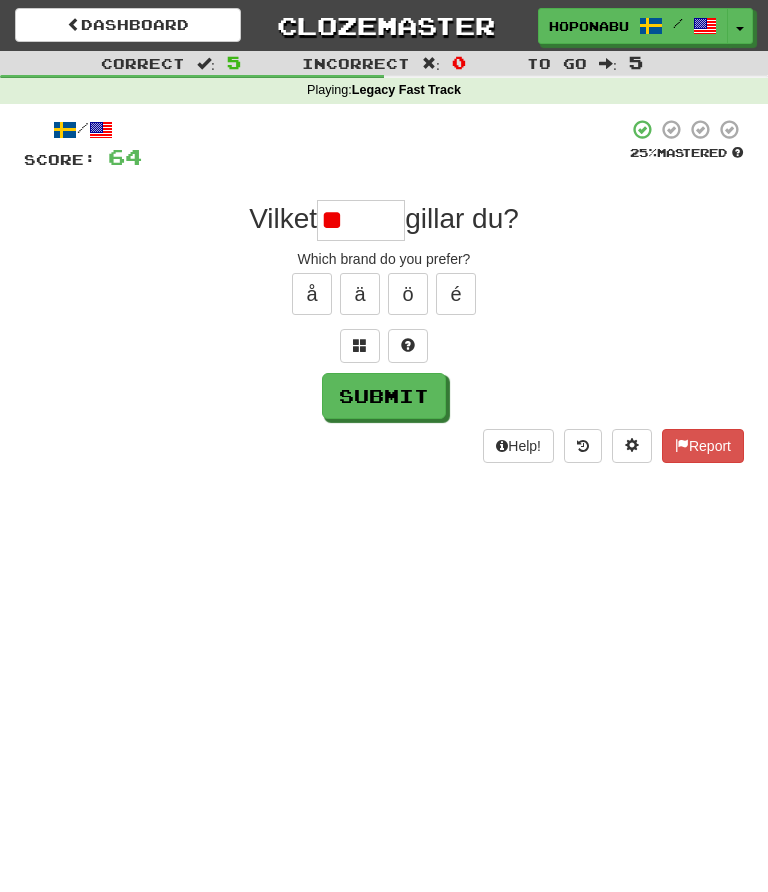 type on "*" 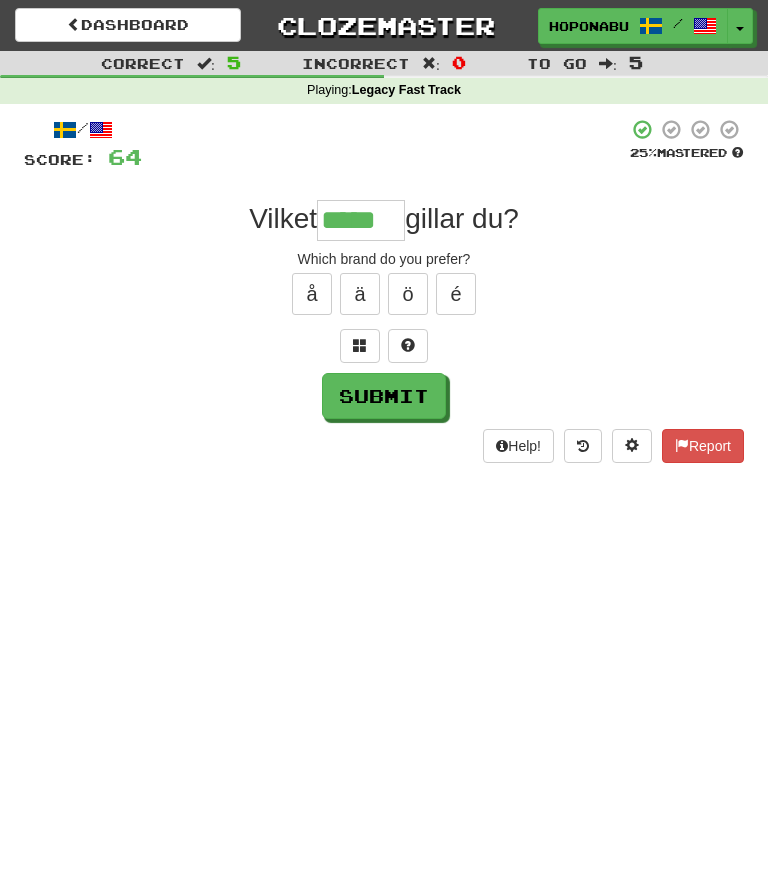 type on "*****" 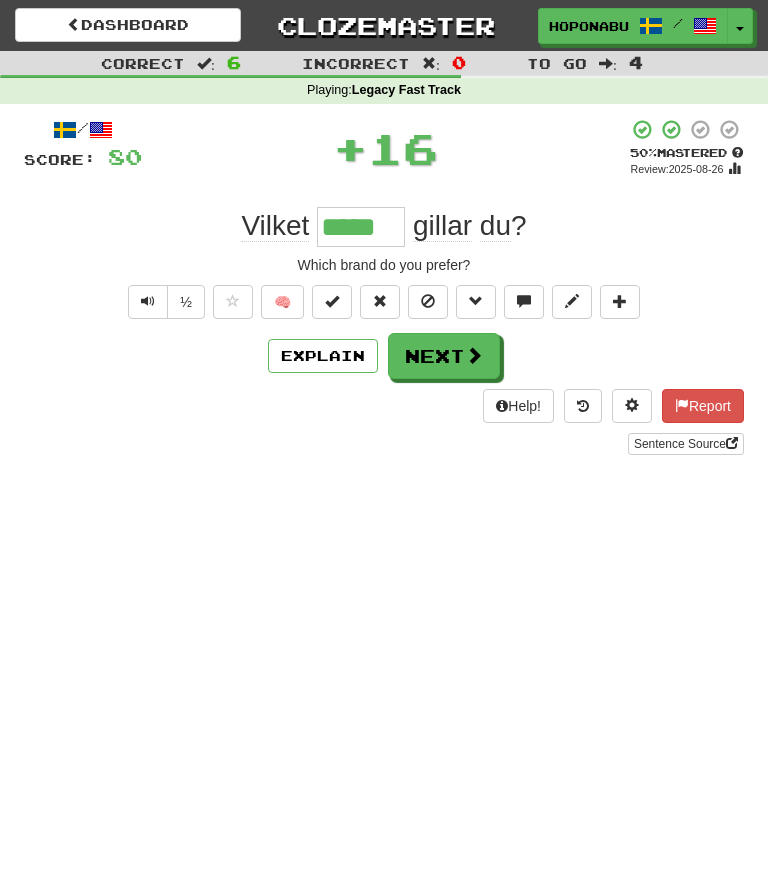 click on "Next" at bounding box center (444, 356) 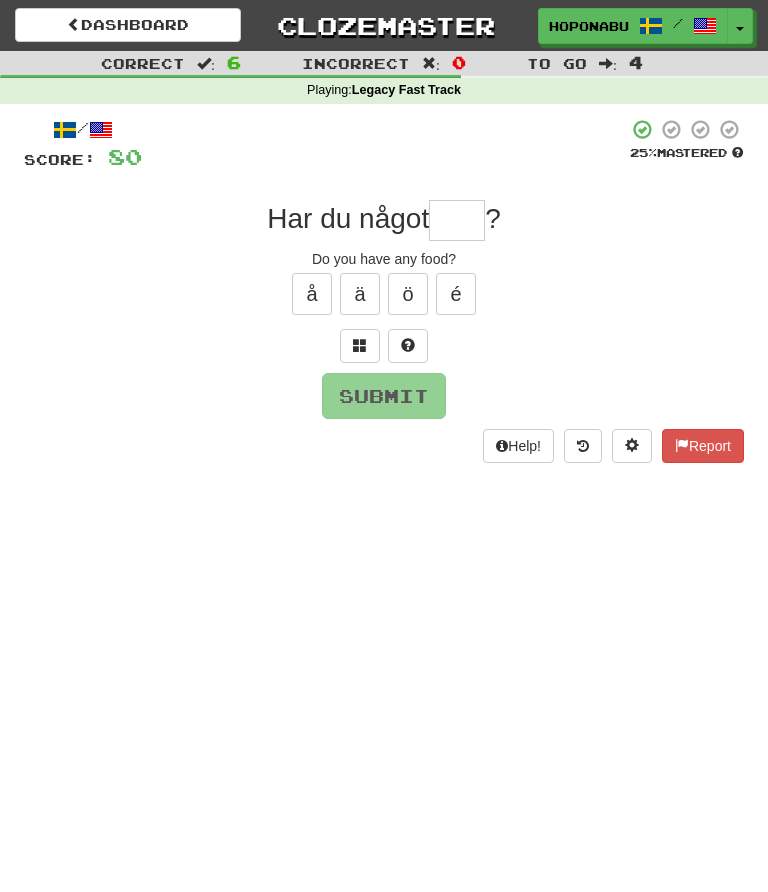 type on "*" 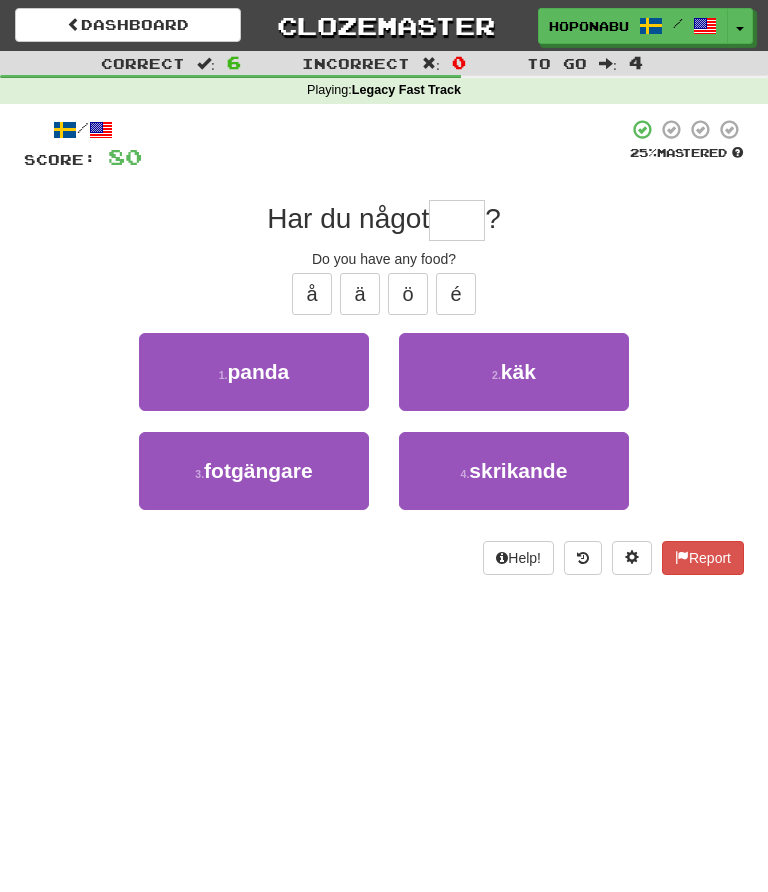 click on "2 .  käk" at bounding box center (514, 372) 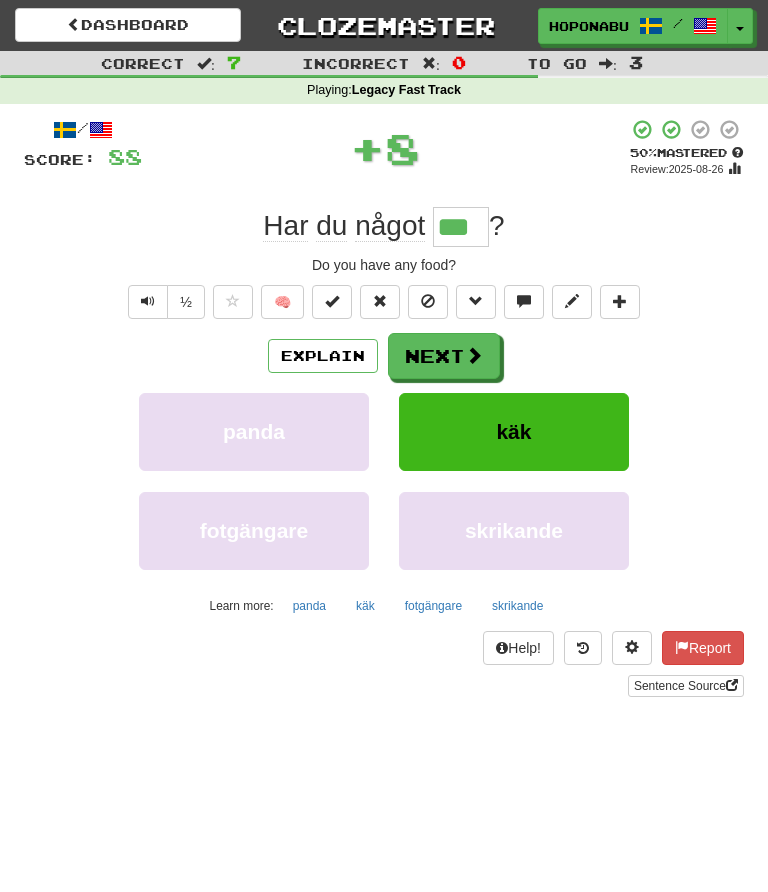 click at bounding box center [474, 355] 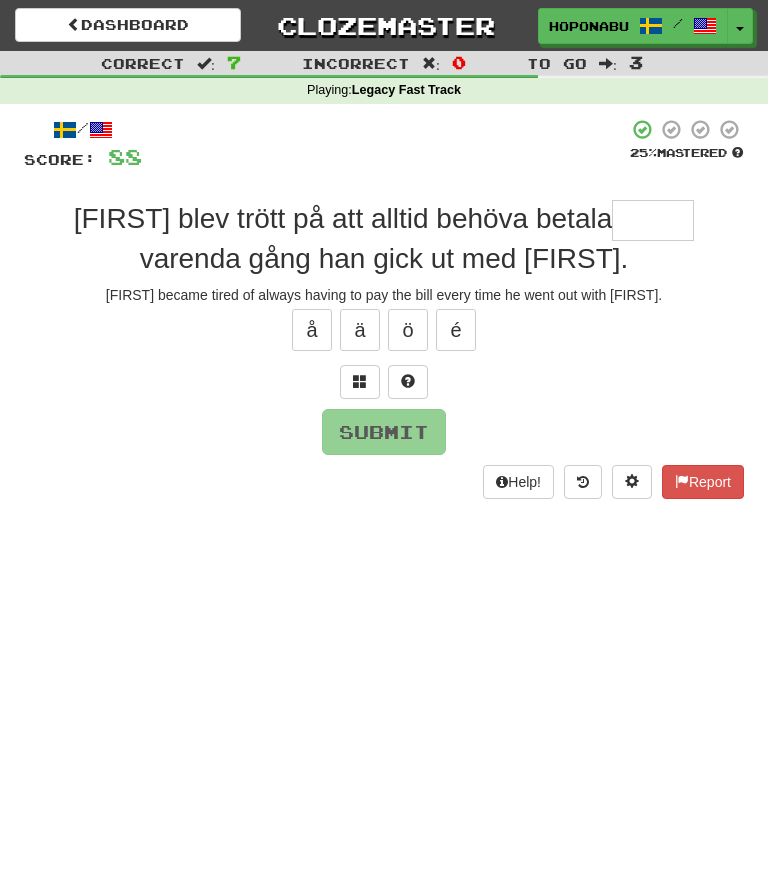 type on "*" 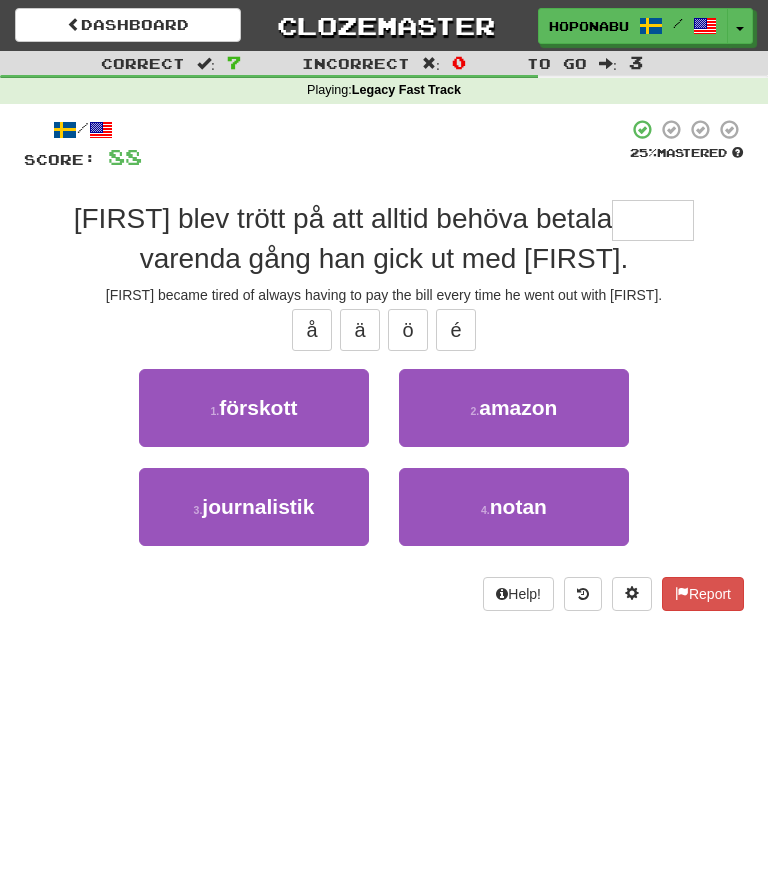 click on "notan" at bounding box center (518, 506) 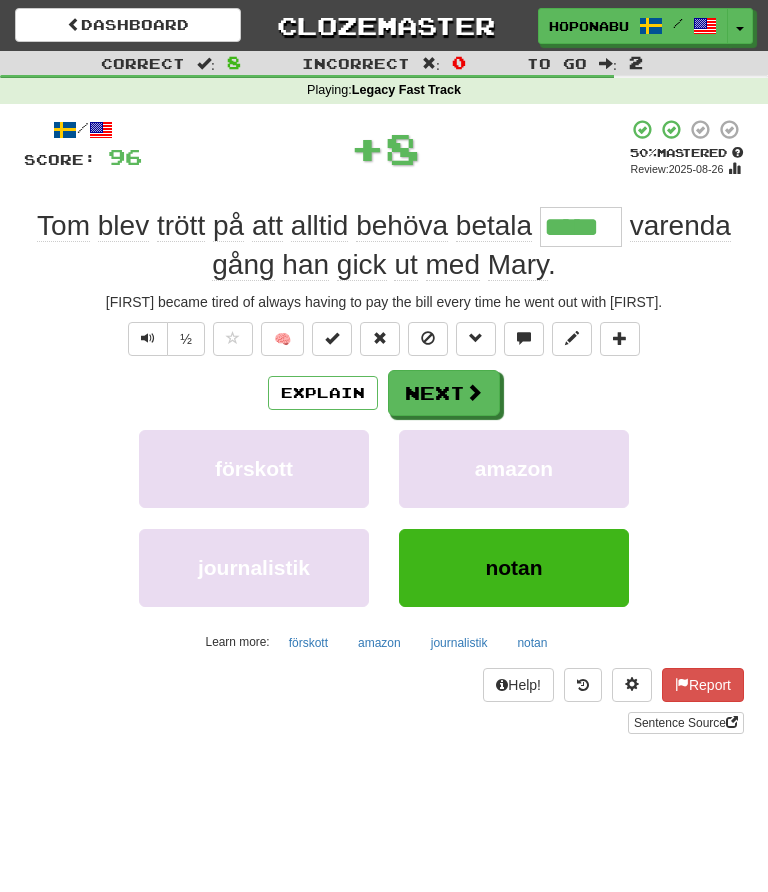 click on "Next" at bounding box center (444, 393) 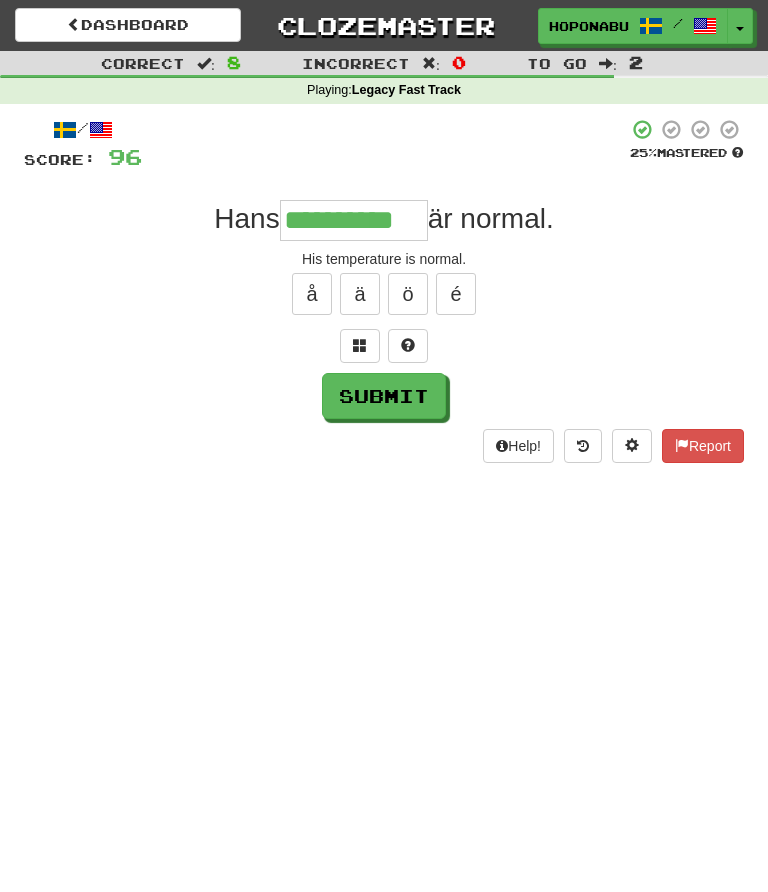type on "**********" 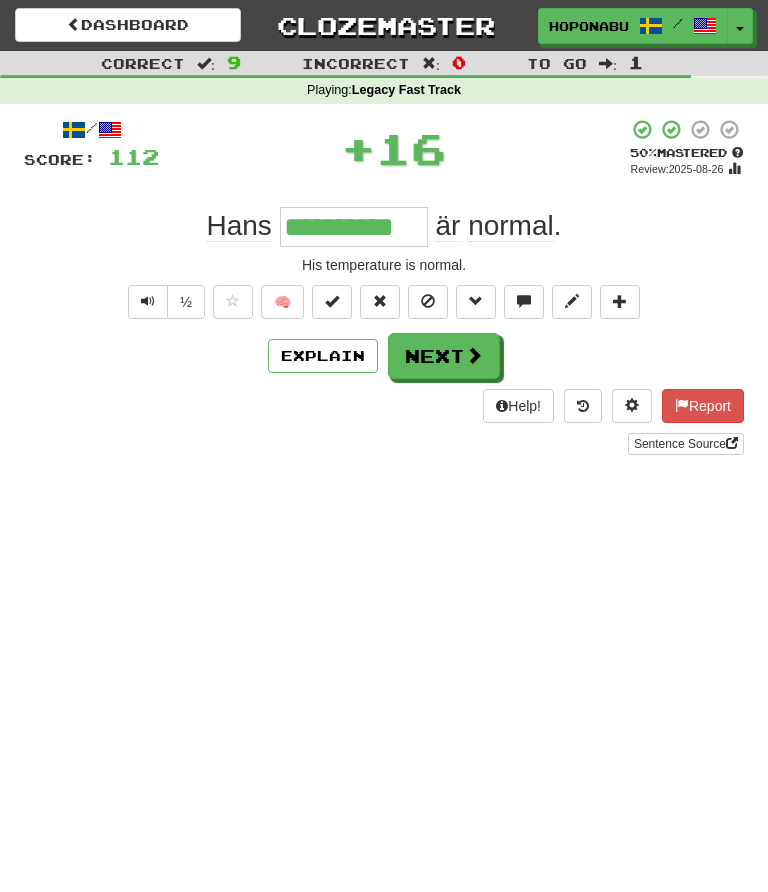 click on "Next" at bounding box center [444, 356] 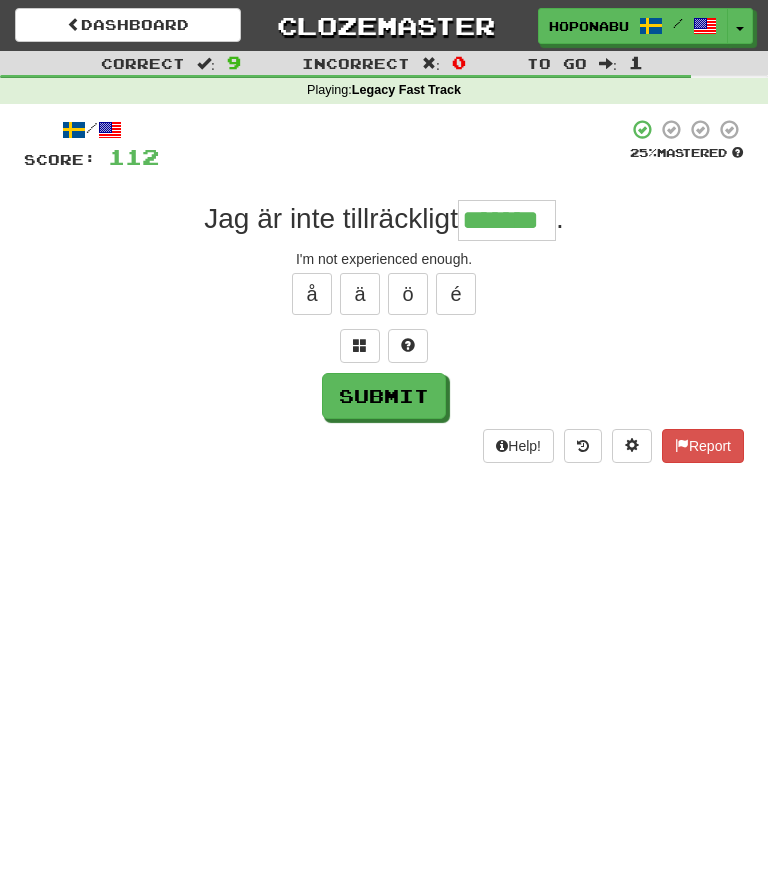 type on "*******" 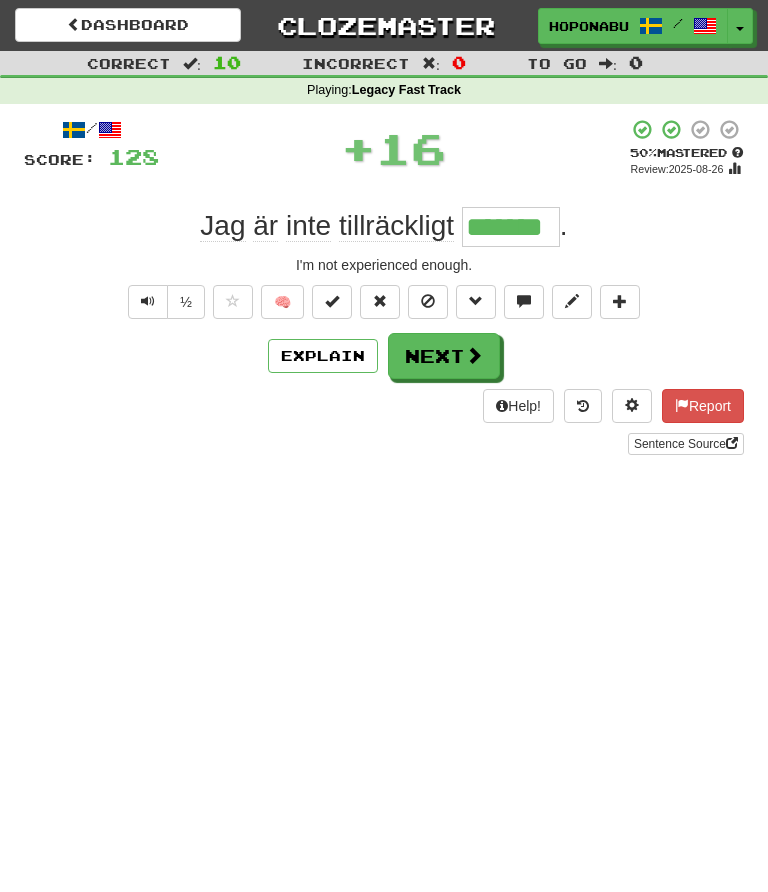 click on "Next" at bounding box center [444, 356] 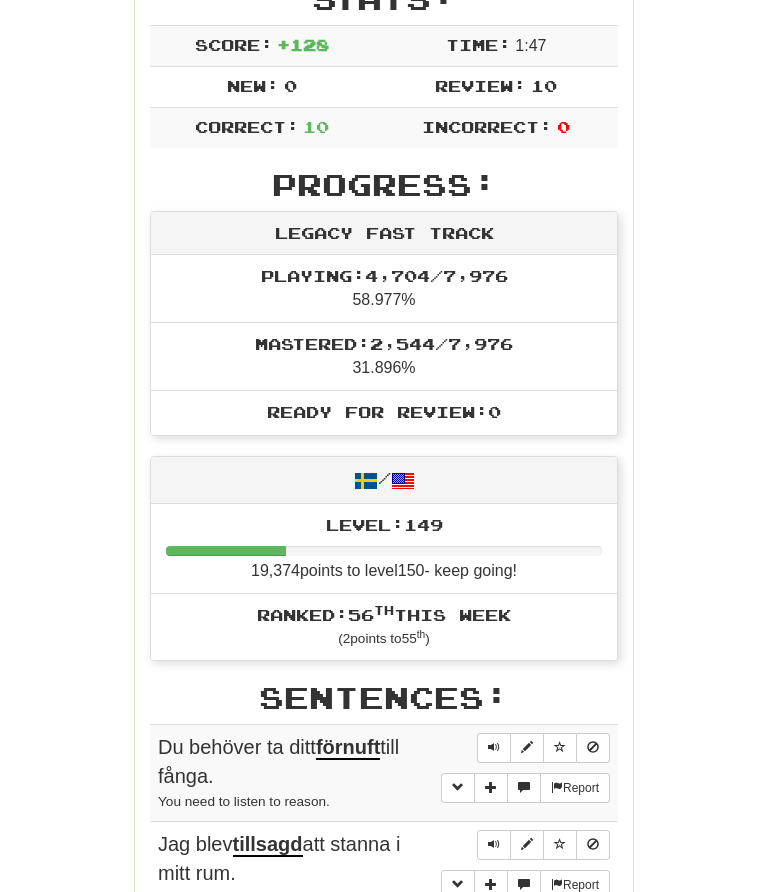 scroll, scrollTop: 345, scrollLeft: 0, axis: vertical 